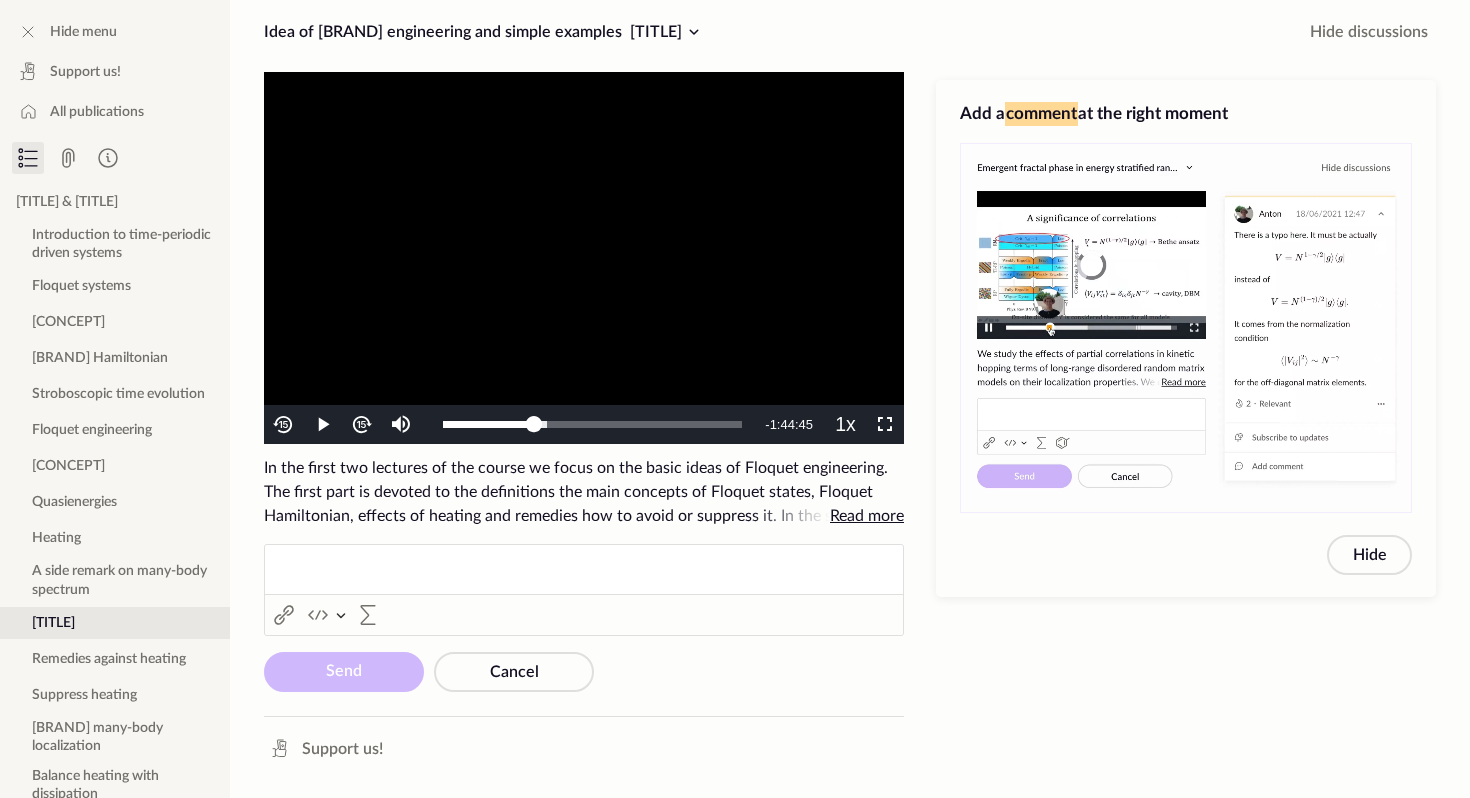 scroll, scrollTop: 0, scrollLeft: 0, axis: both 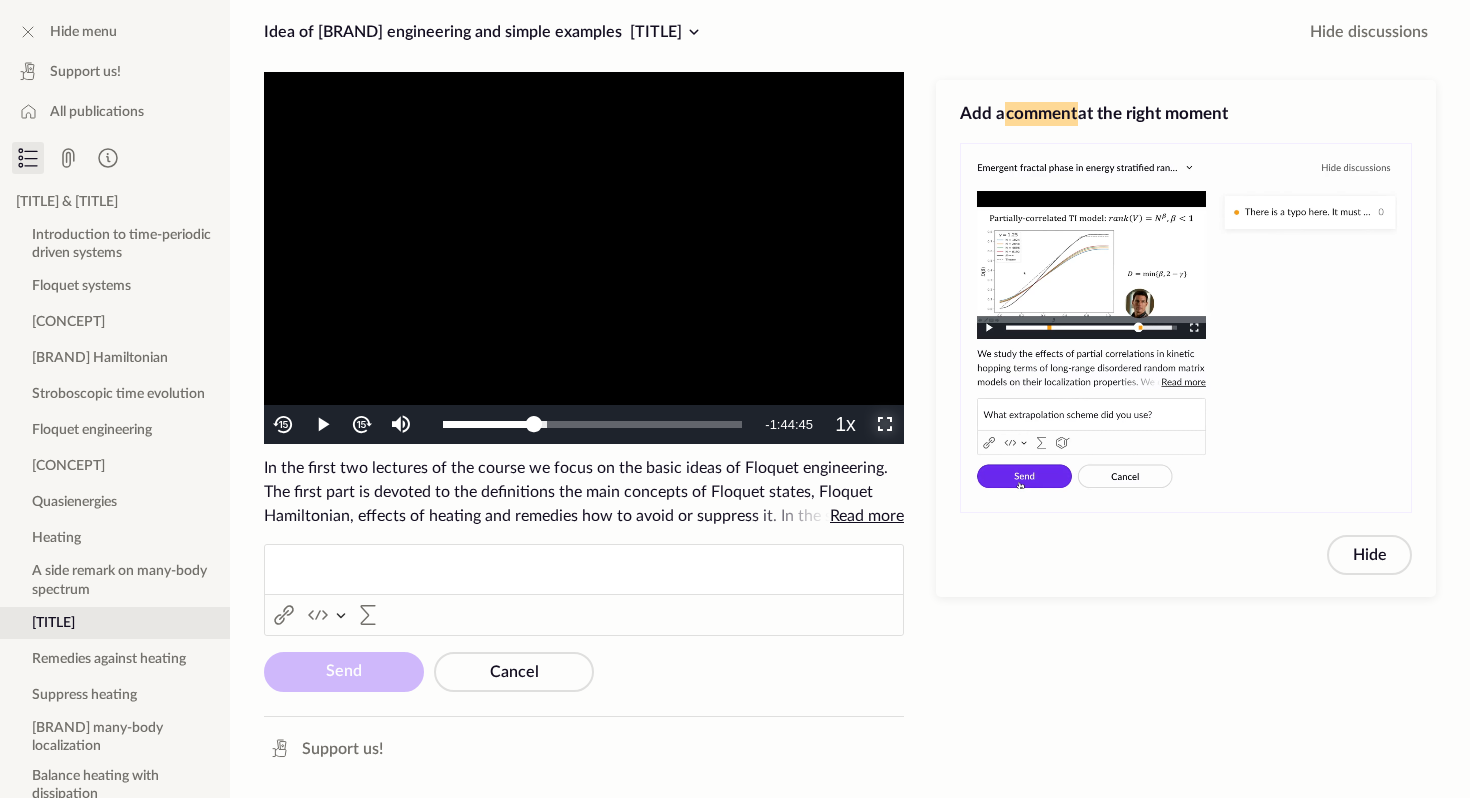 click at bounding box center [885, 425] 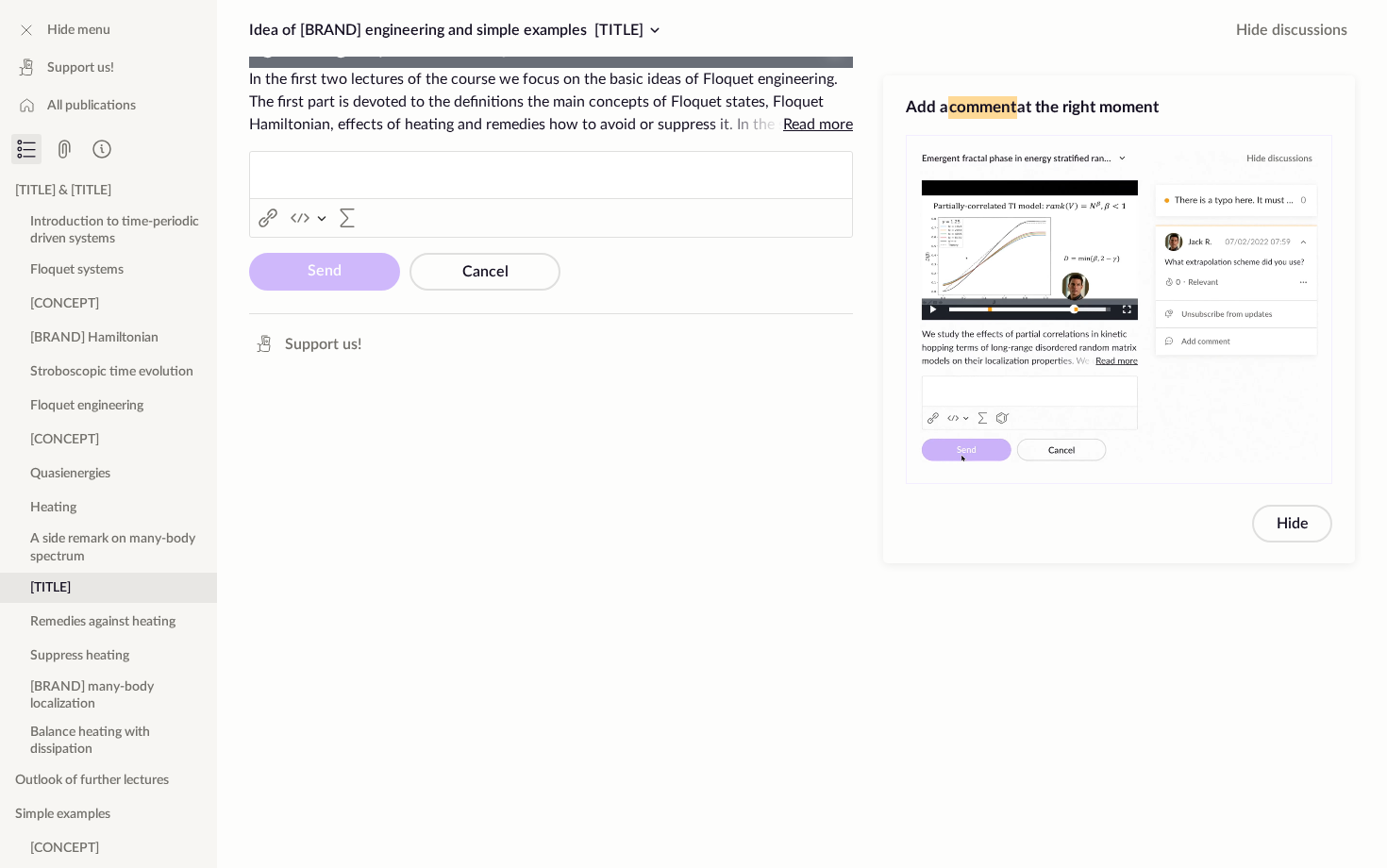 type 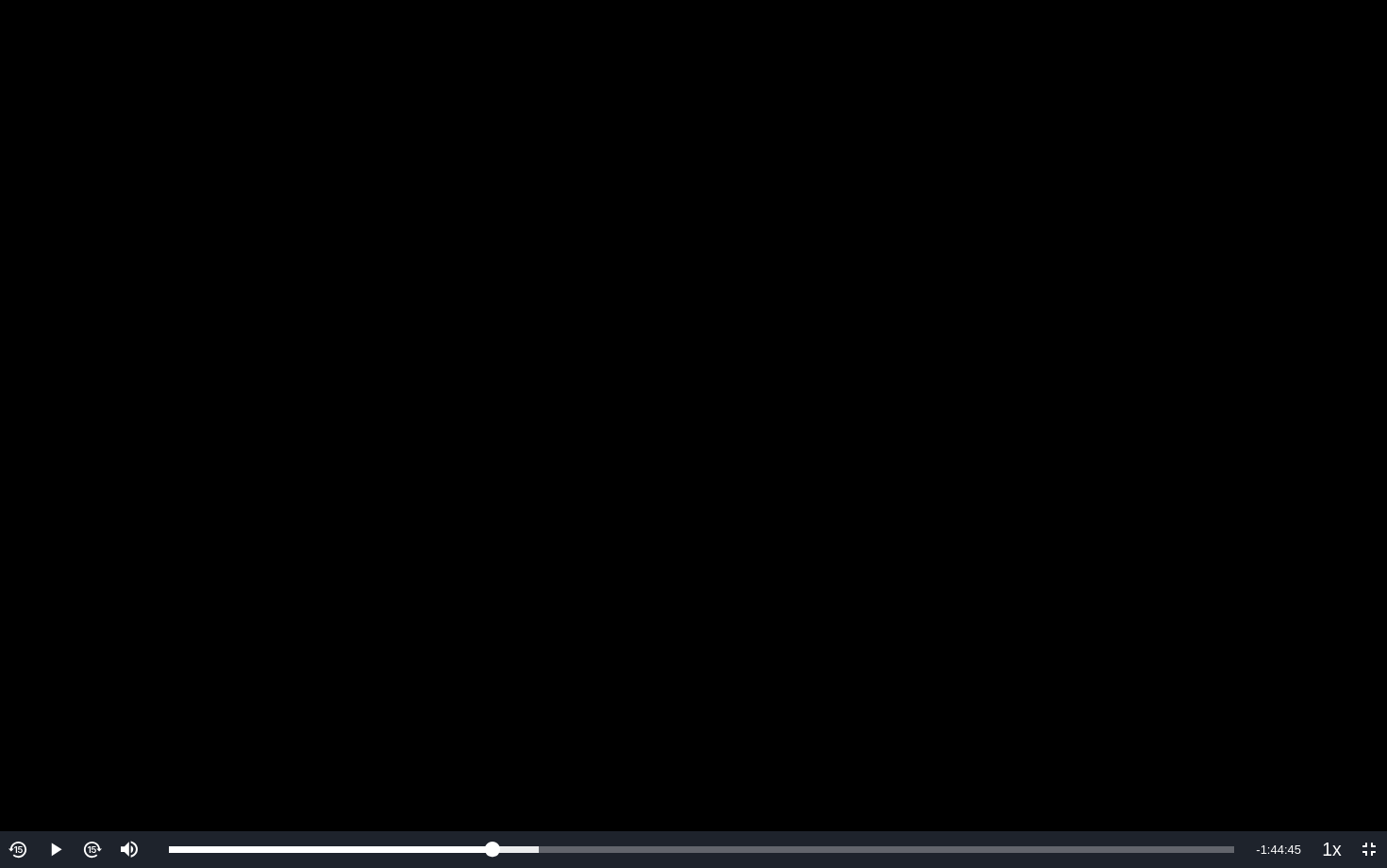 click at bounding box center [18, 849] 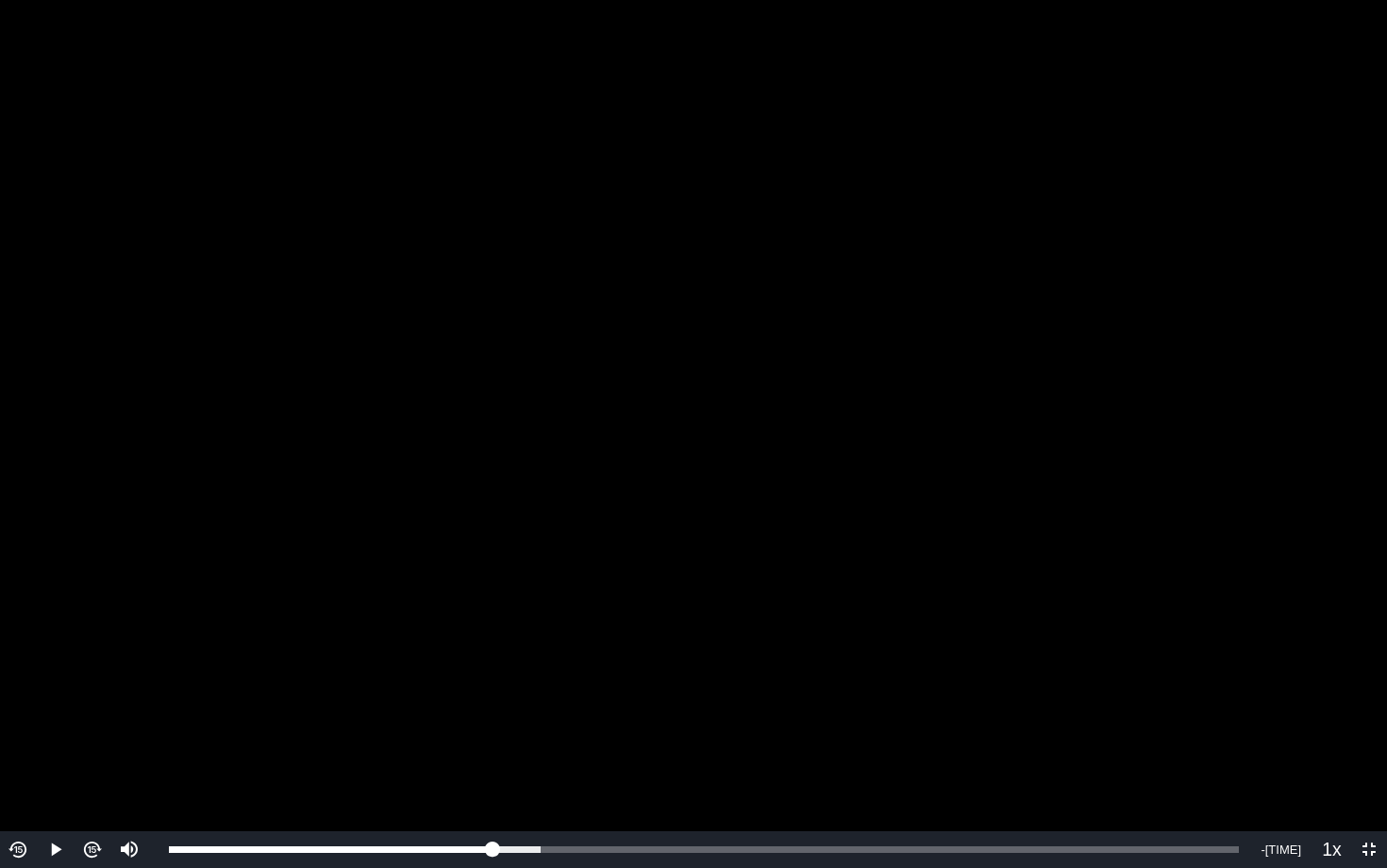 click at bounding box center [18, 849] 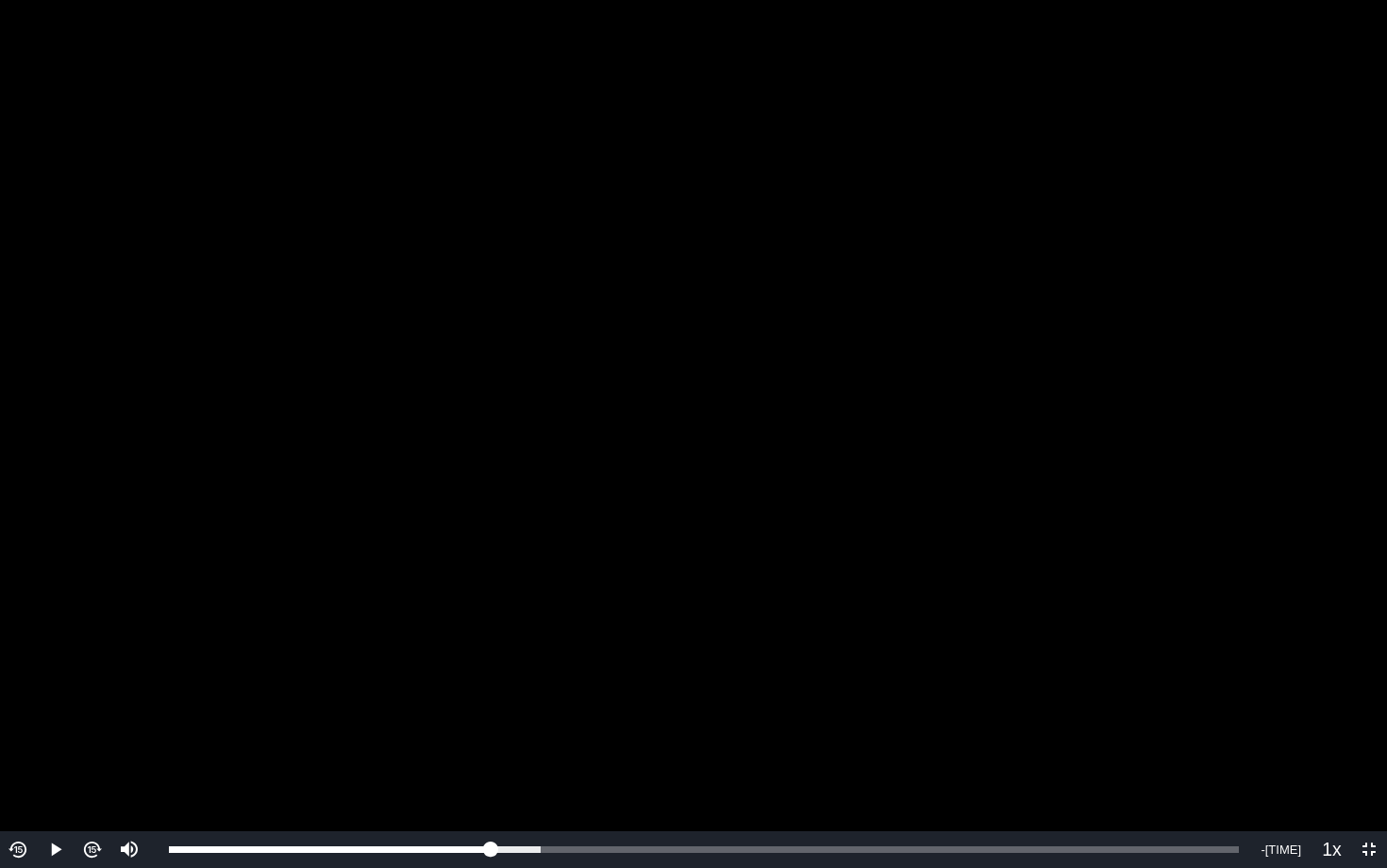 click on "To view this video please enable JavaScript, and consider upgrading to a web browser that supports HTML5 video" at bounding box center (694, 434) 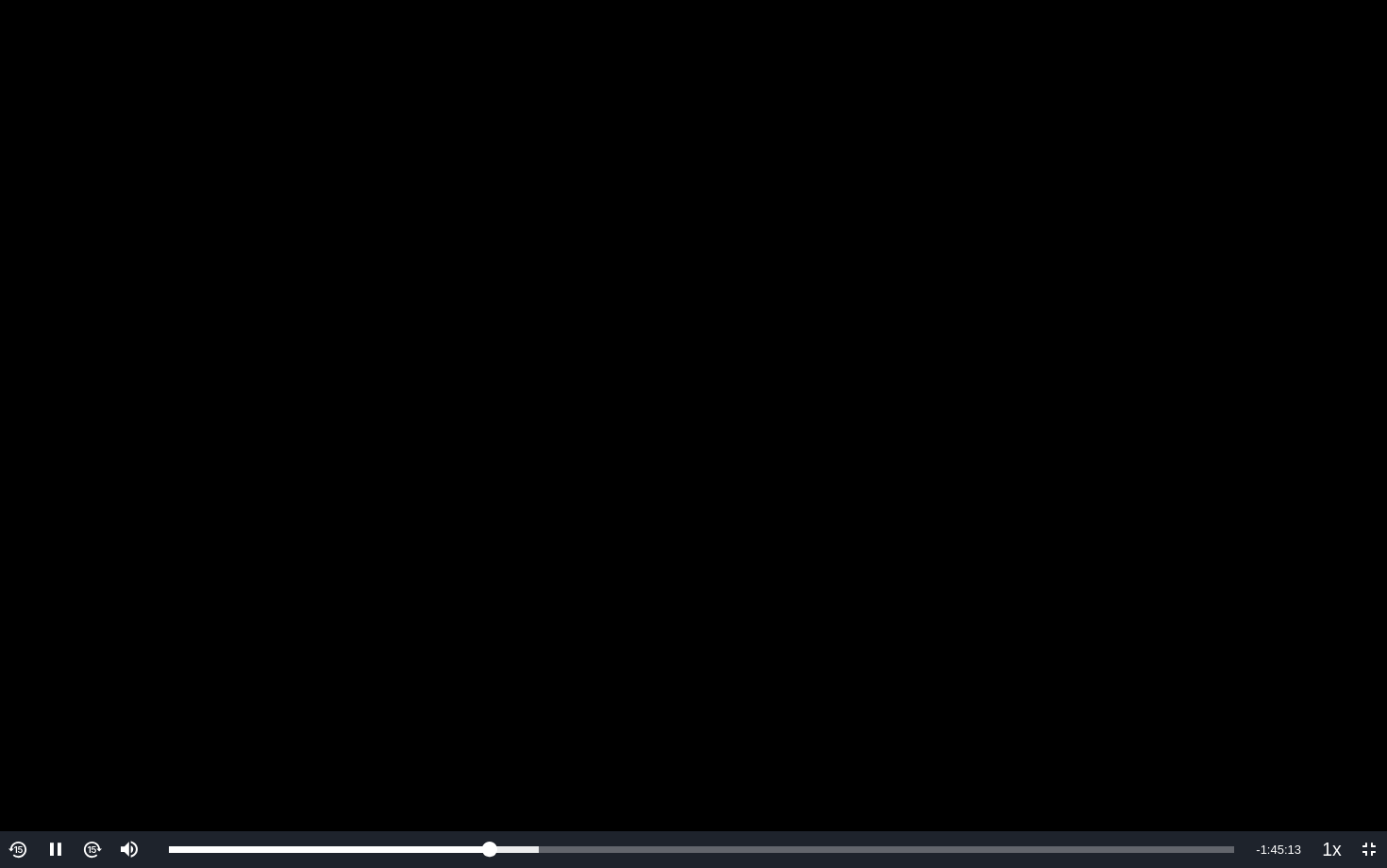click at bounding box center [18, 849] 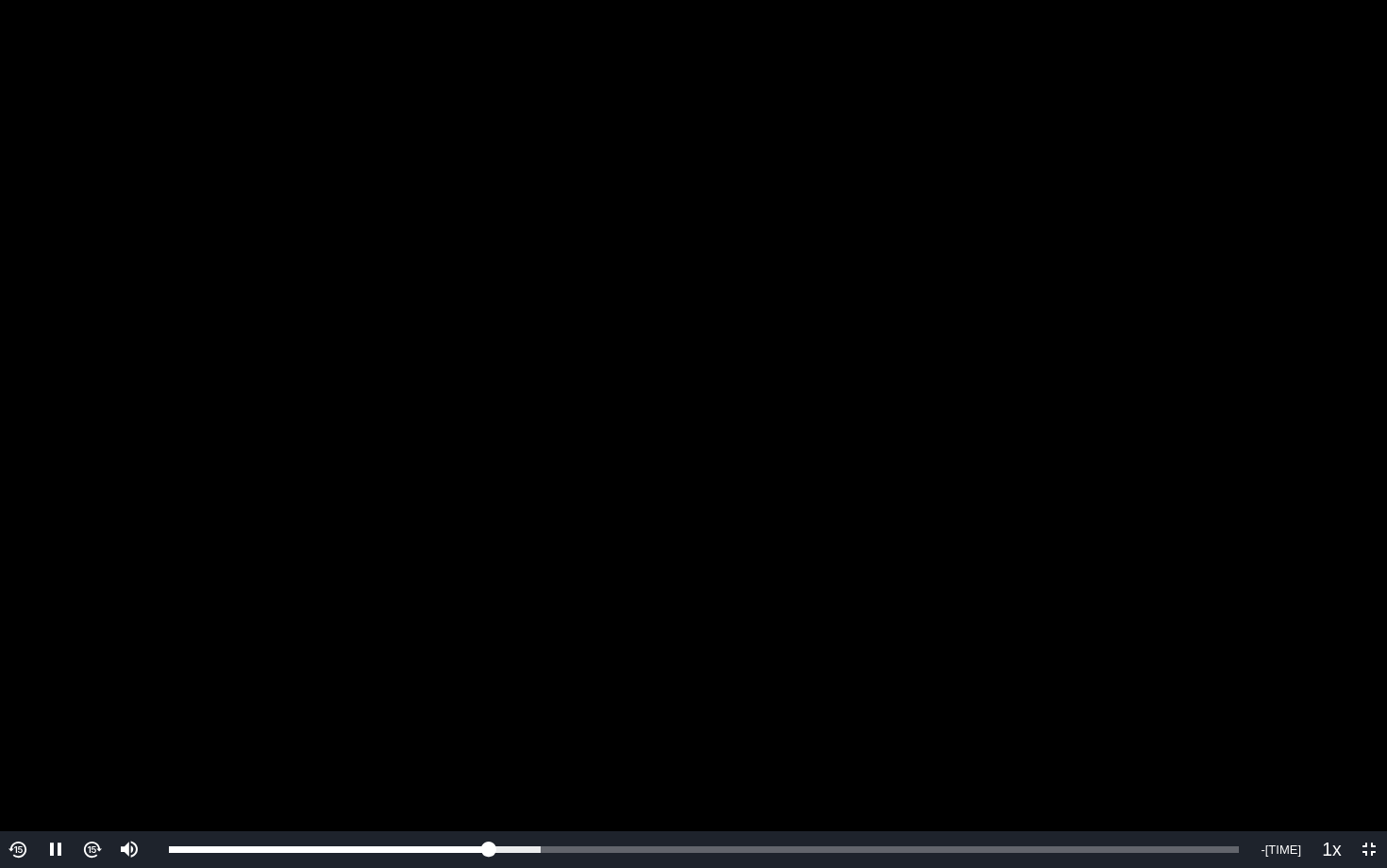 click at bounding box center [18, 849] 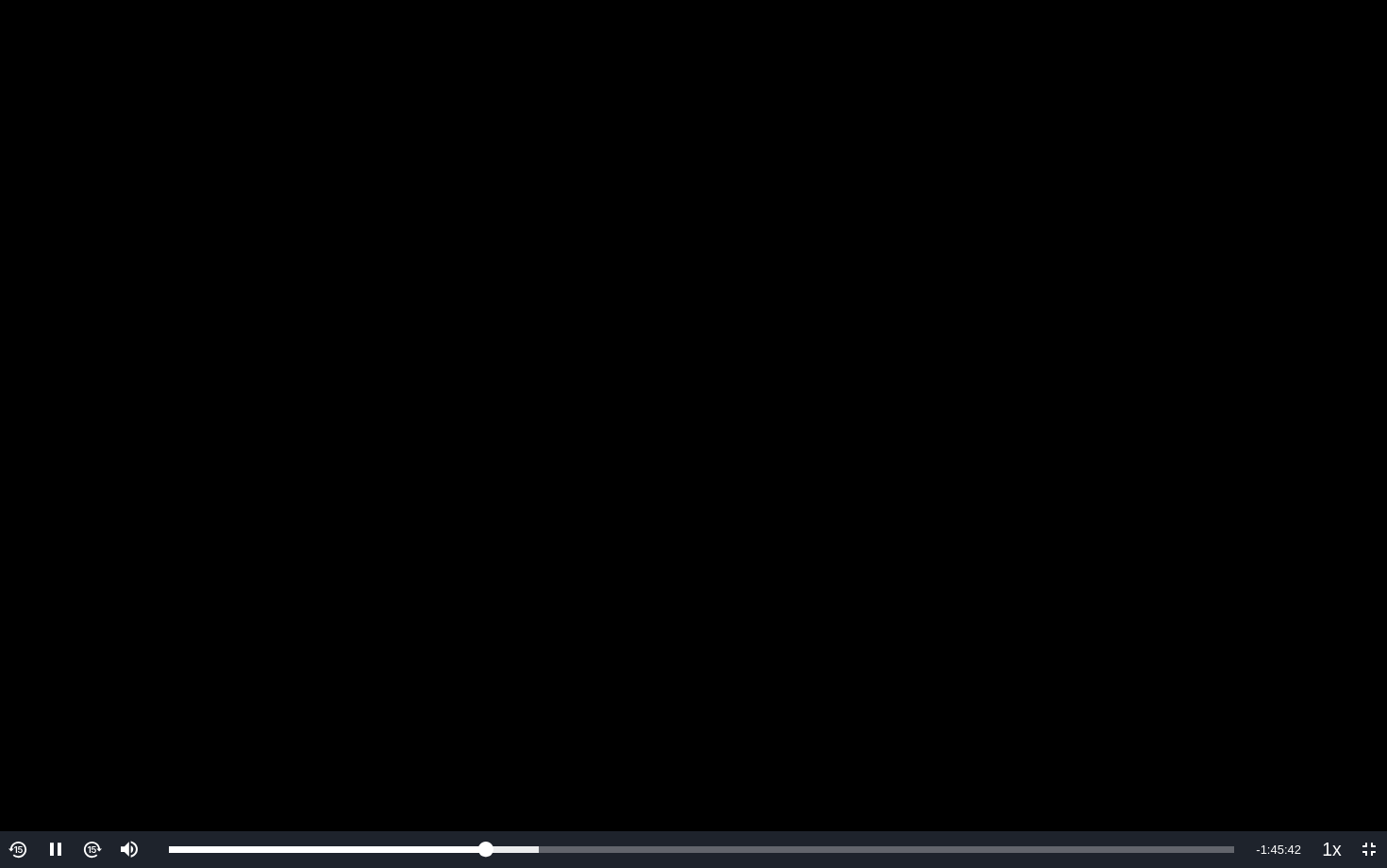 click at bounding box center (18, 849) 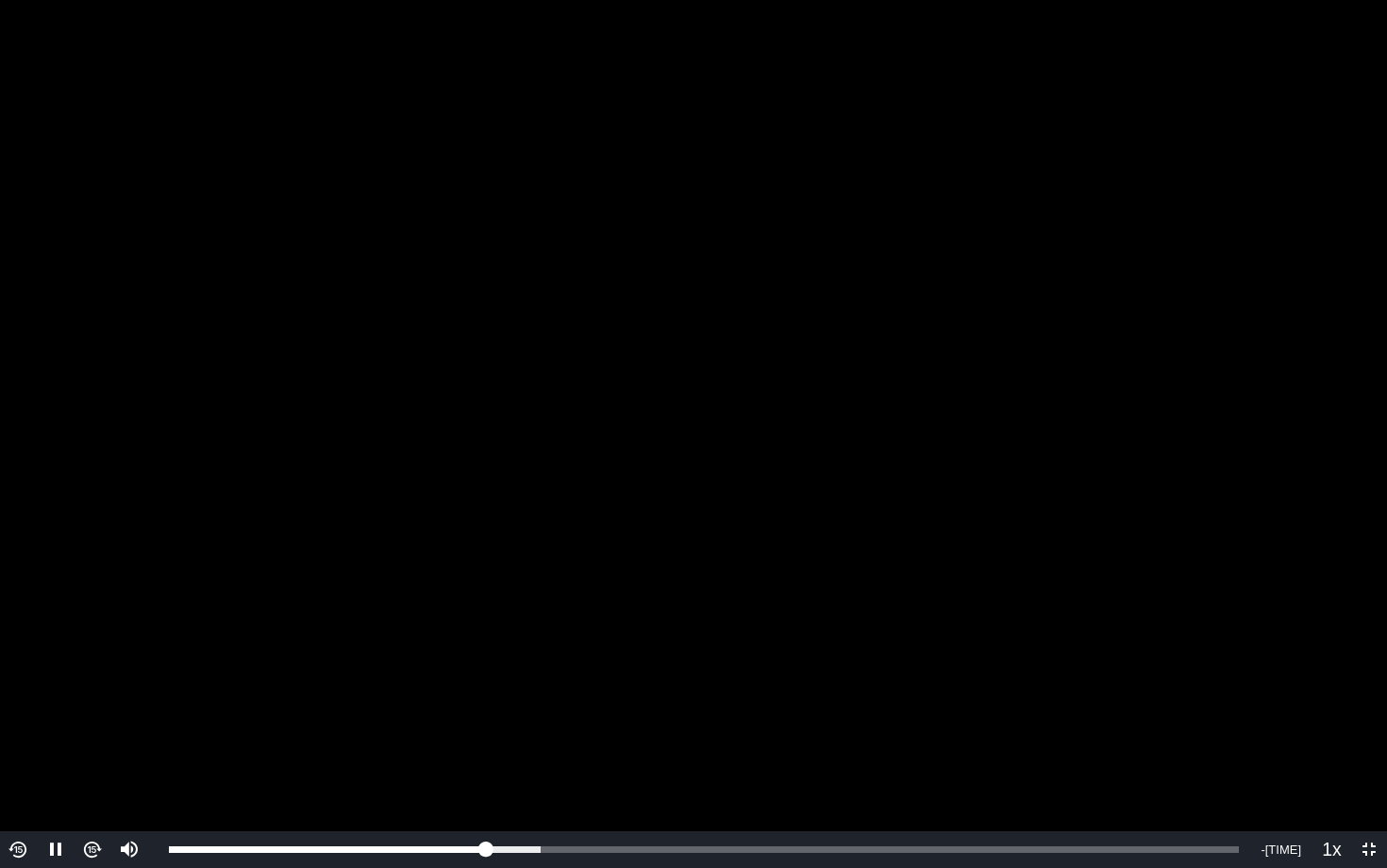 click at bounding box center (18, 849) 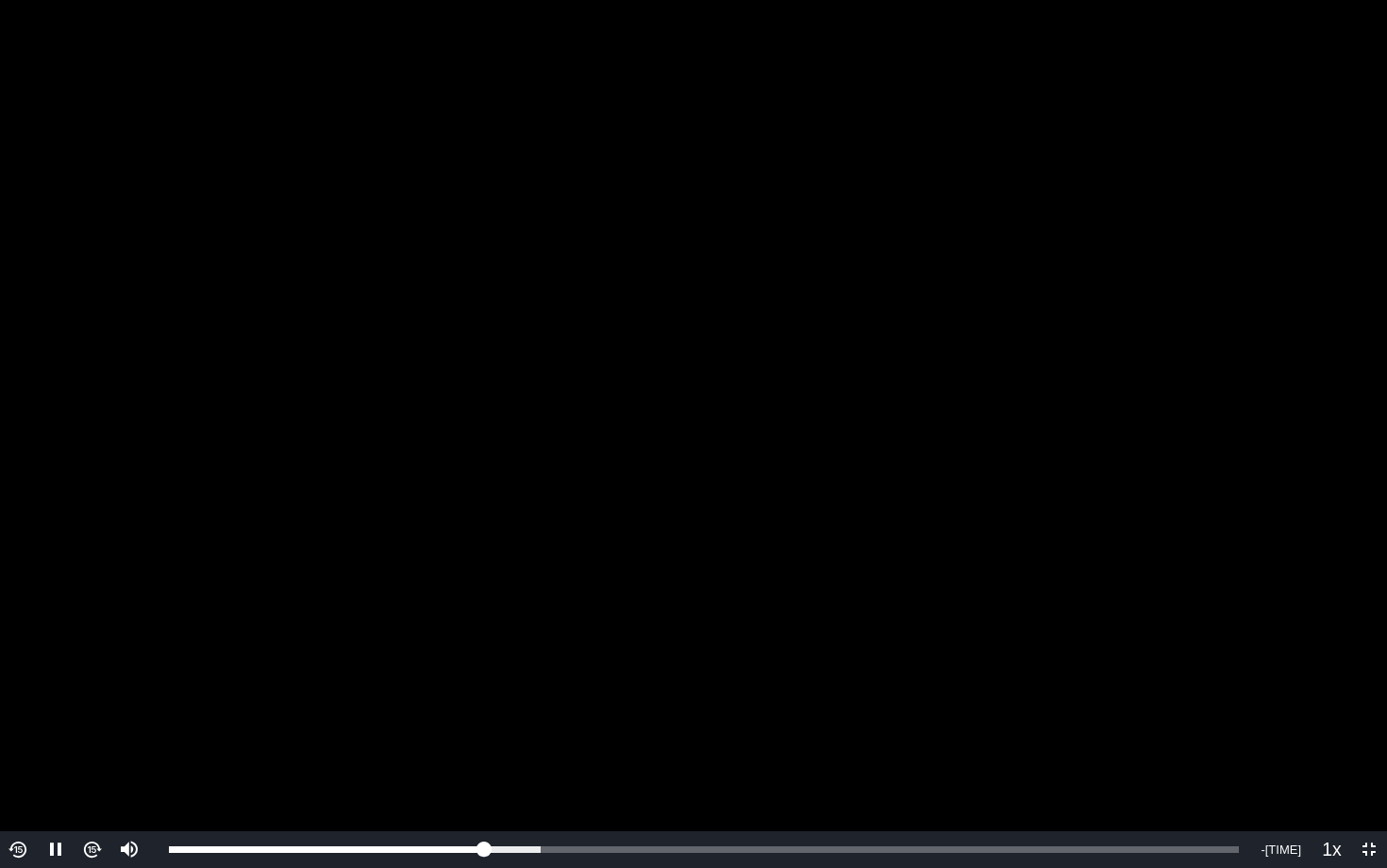 click at bounding box center (18, 849) 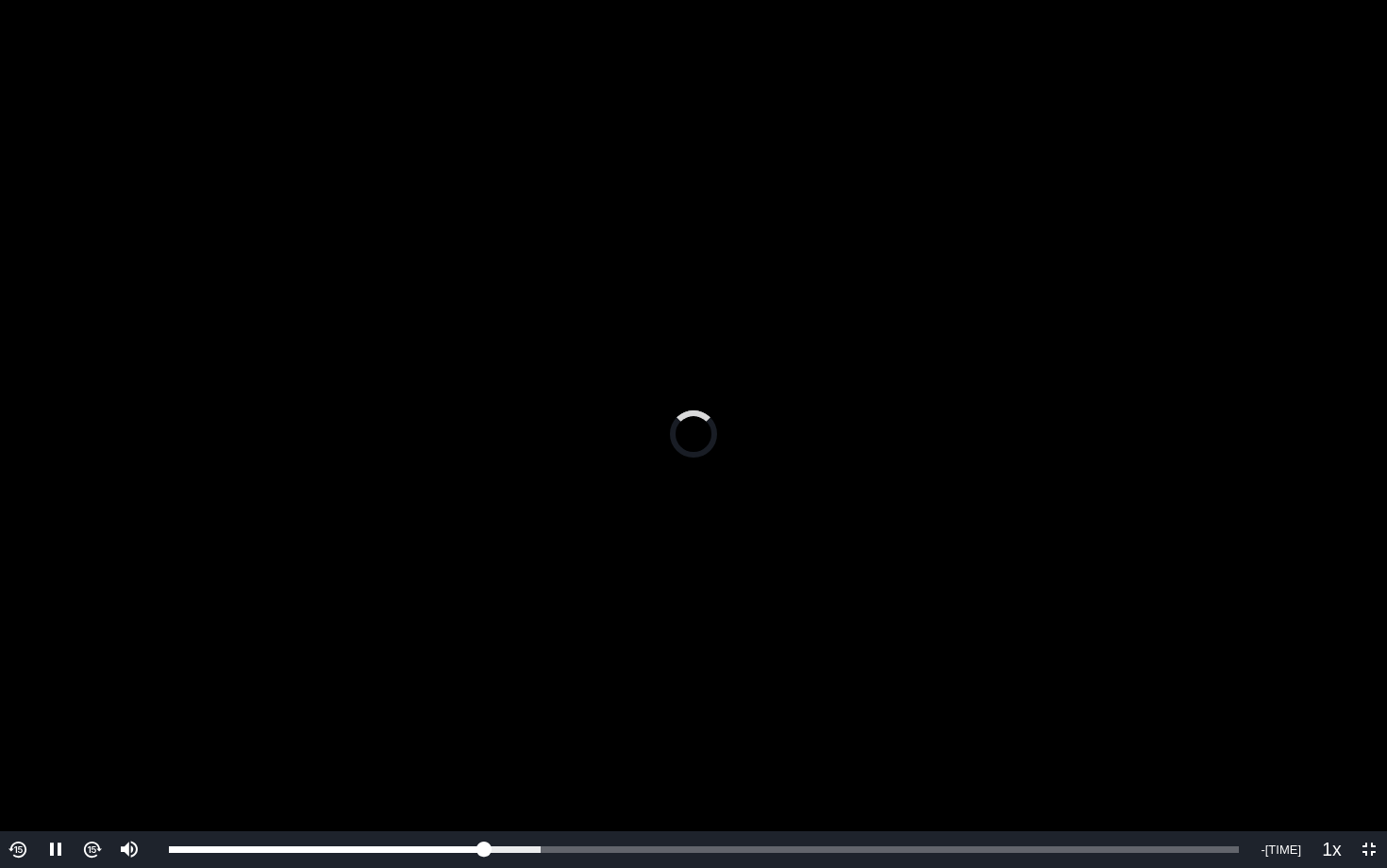 click at bounding box center (18, 849) 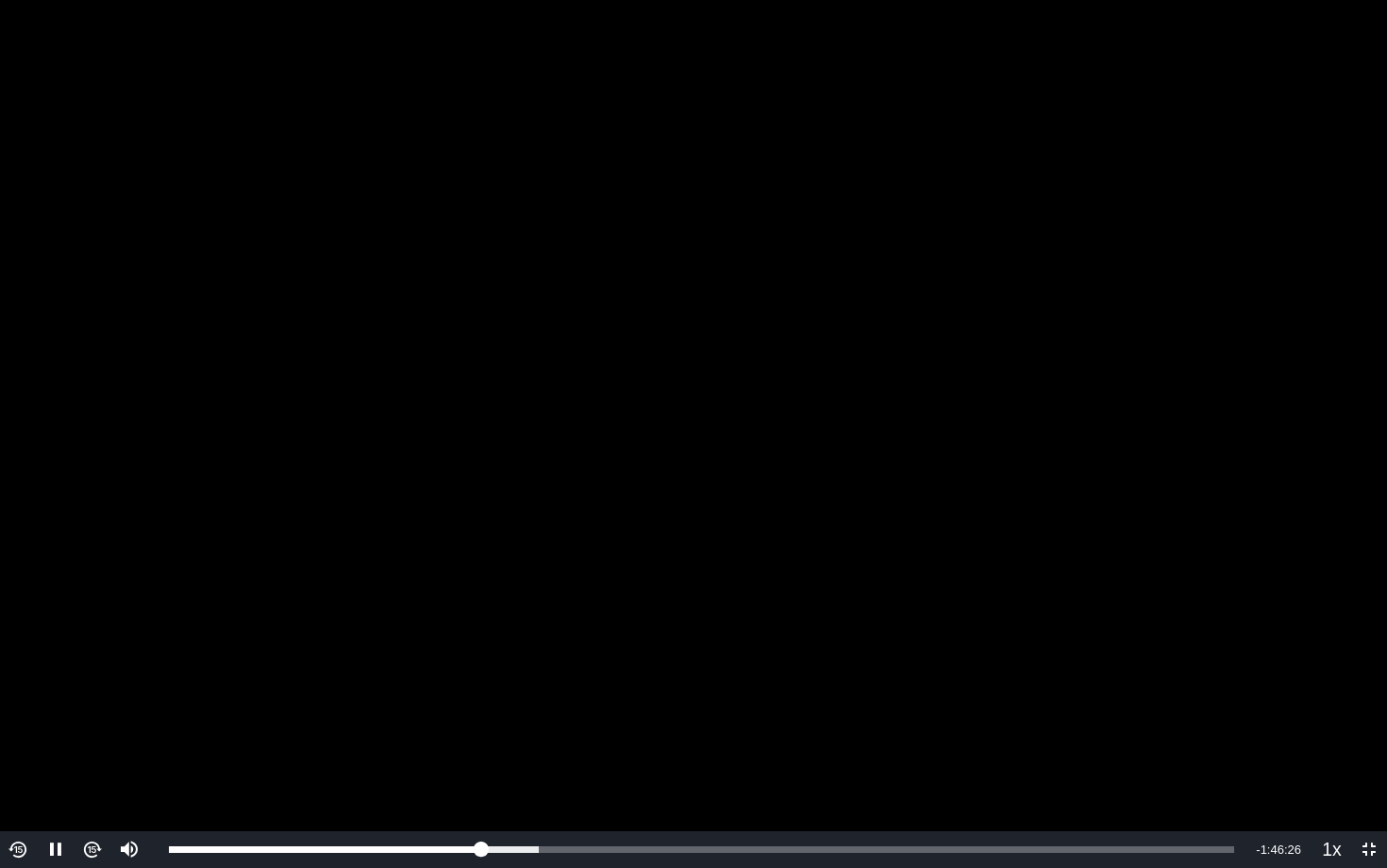 click at bounding box center [18, 849] 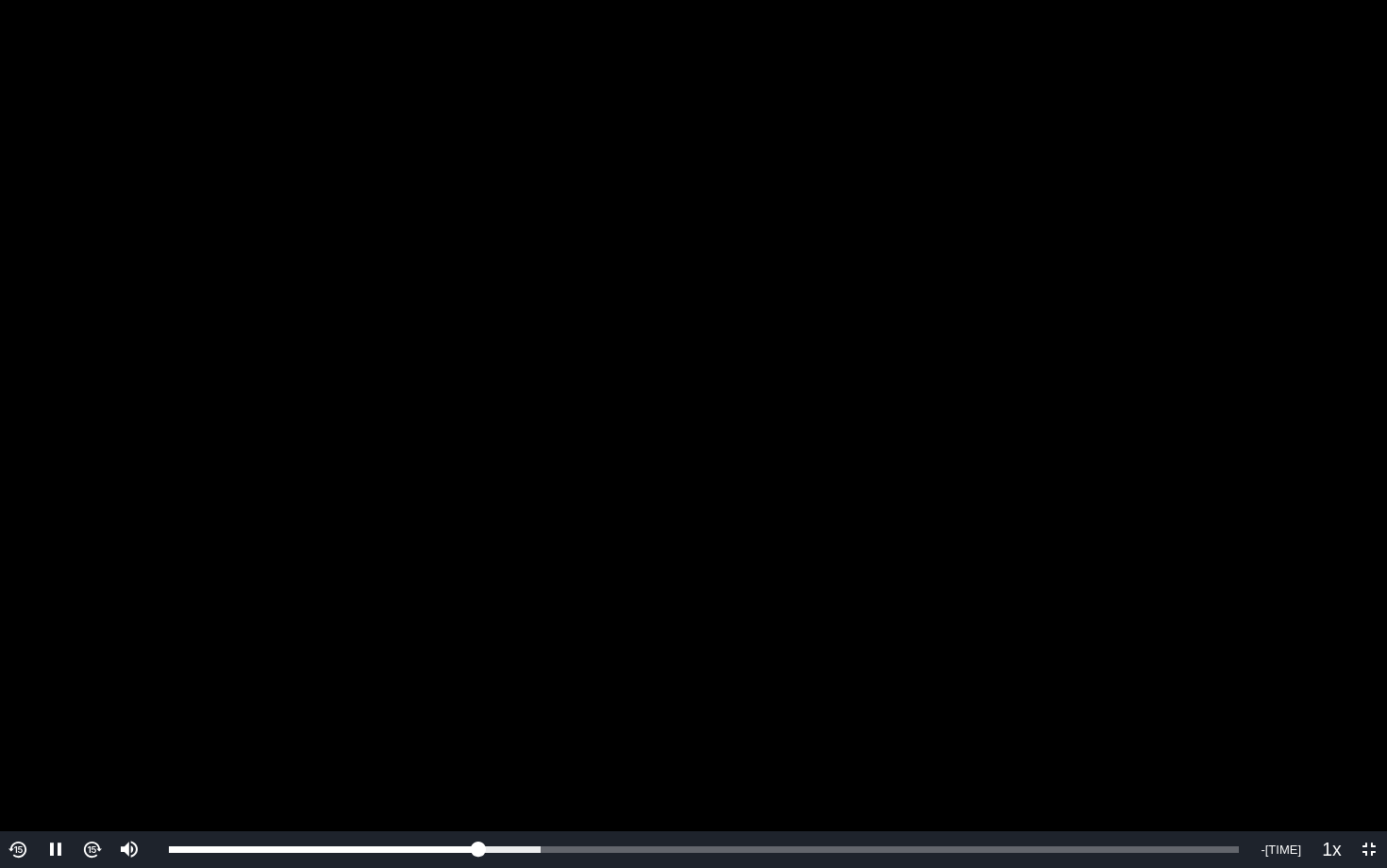 click at bounding box center [18, 849] 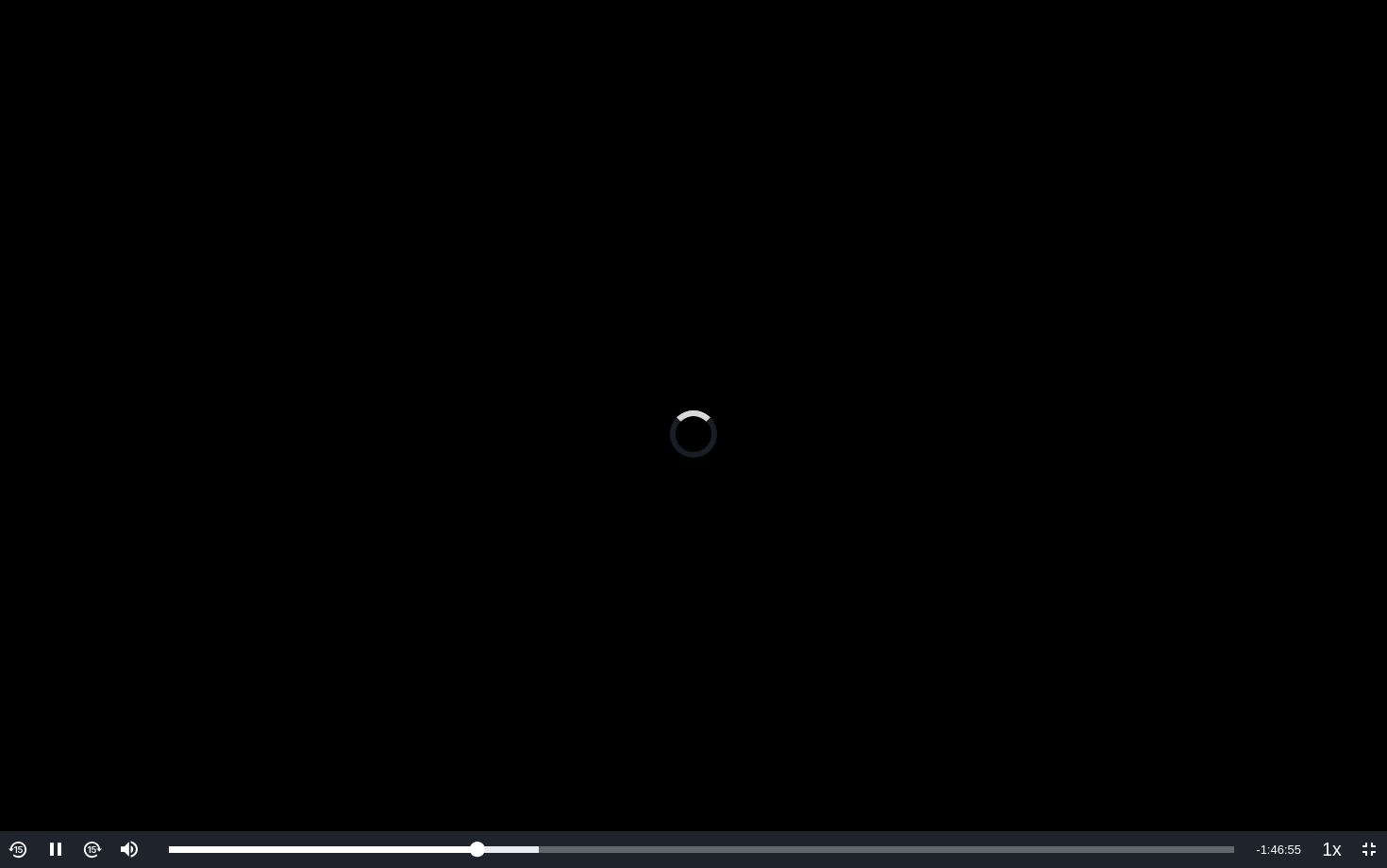 click at bounding box center (18, 849) 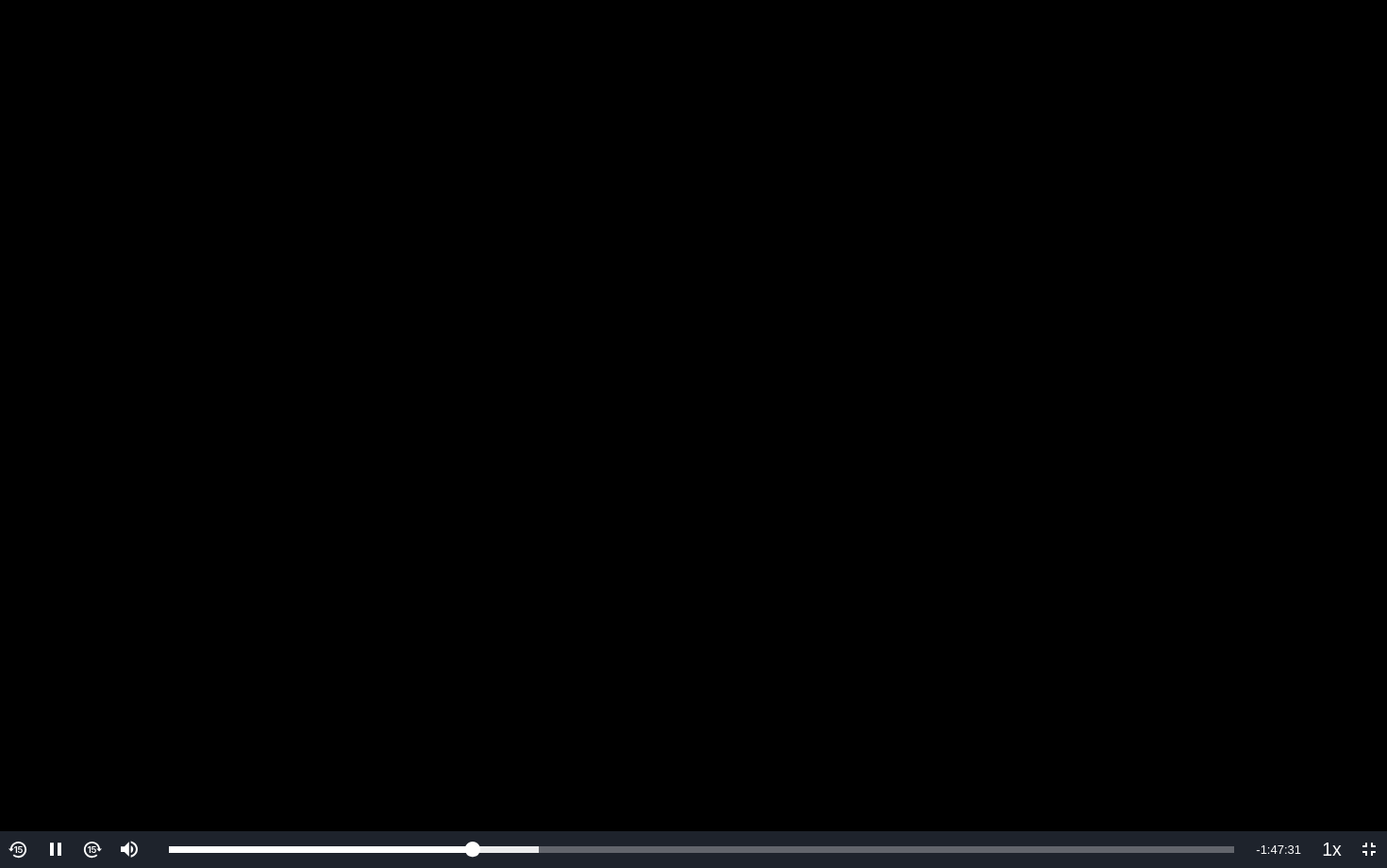 type 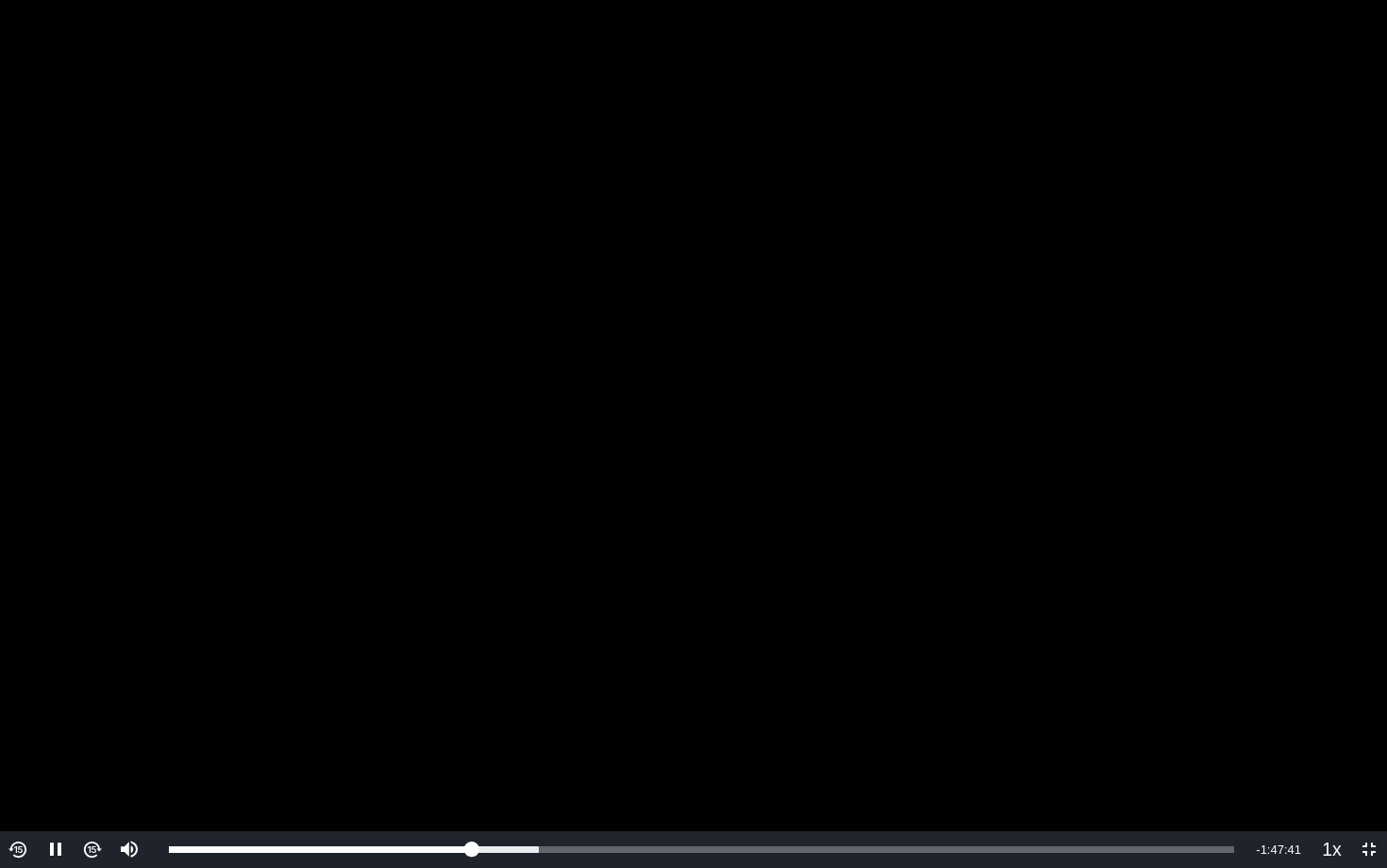 click at bounding box center [92, 849] 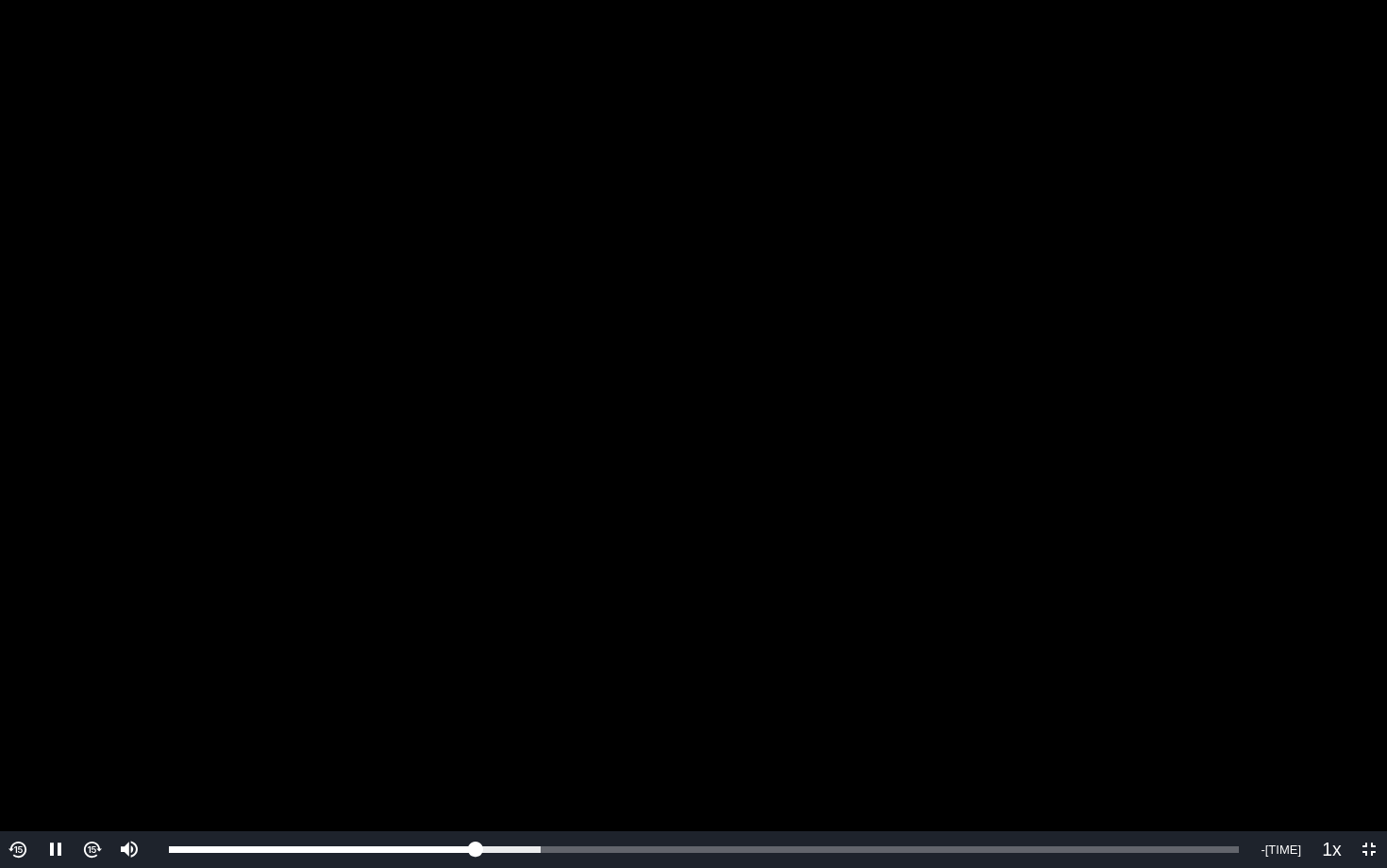 click on "To view this video please enable JavaScript, and consider upgrading to a web browser that supports HTML5 video" at bounding box center [694, 434] 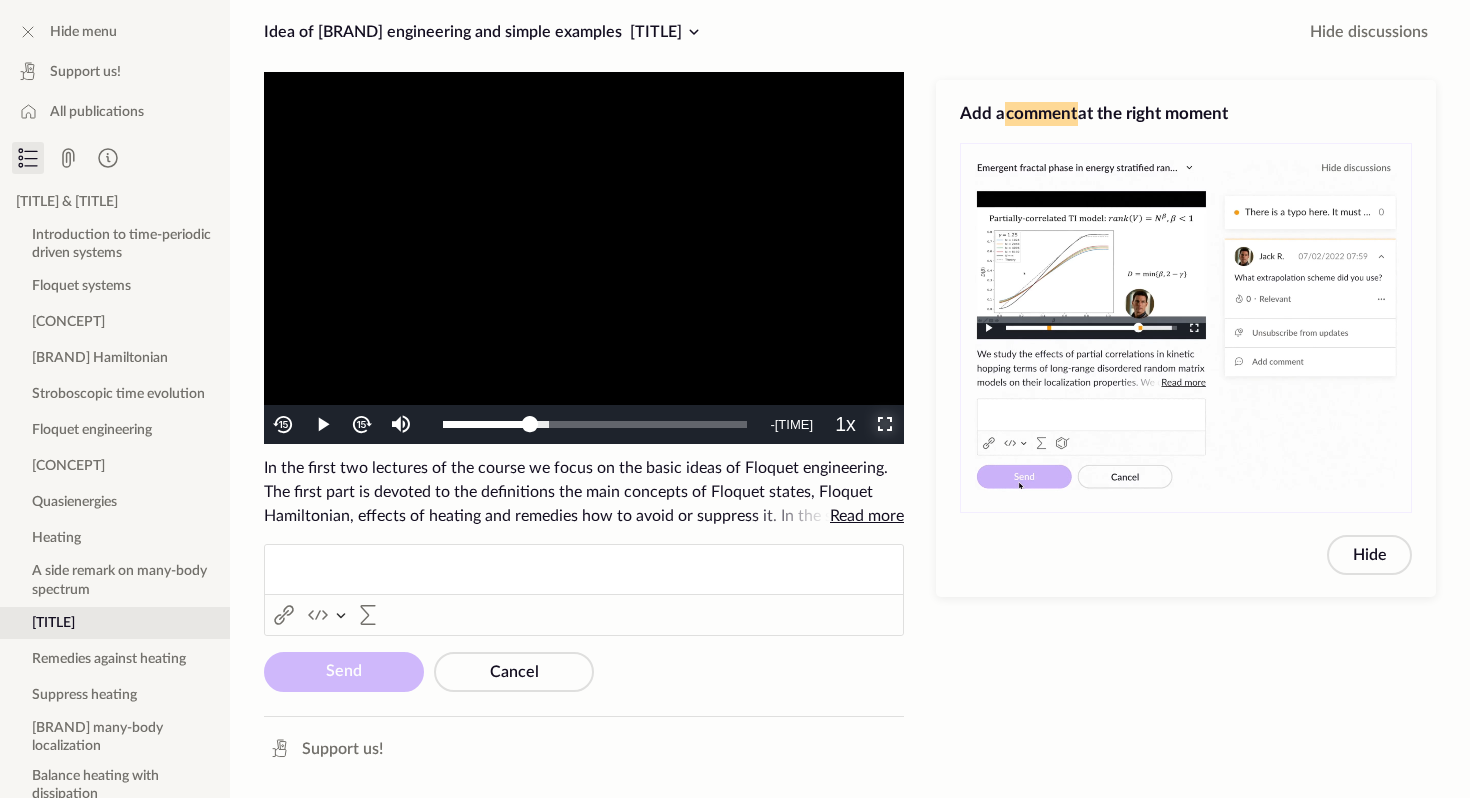 click at bounding box center [885, 425] 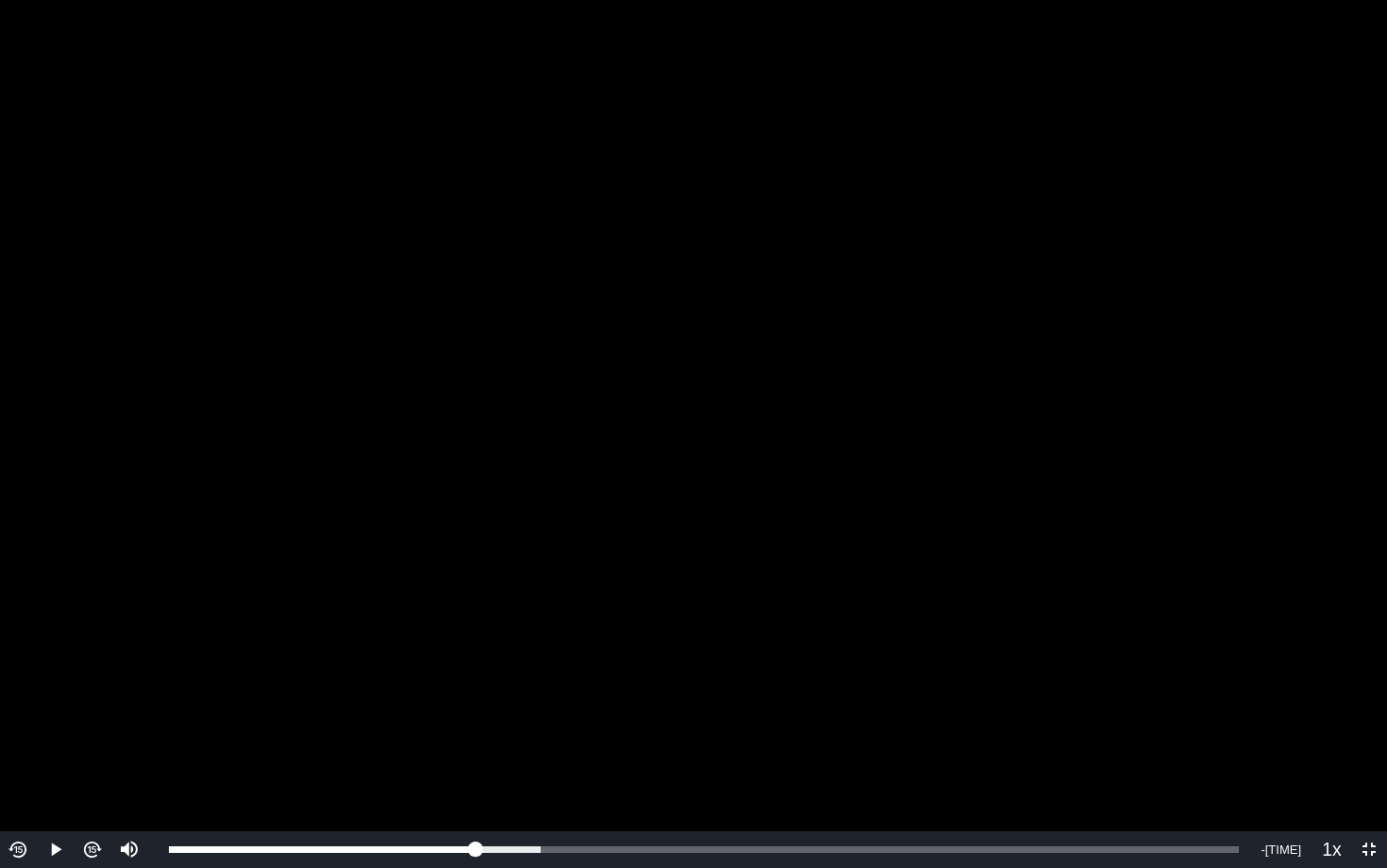 click on "To view this video please enable JavaScript, and consider upgrading to a web browser that supports HTML5 video" at bounding box center (694, 434) 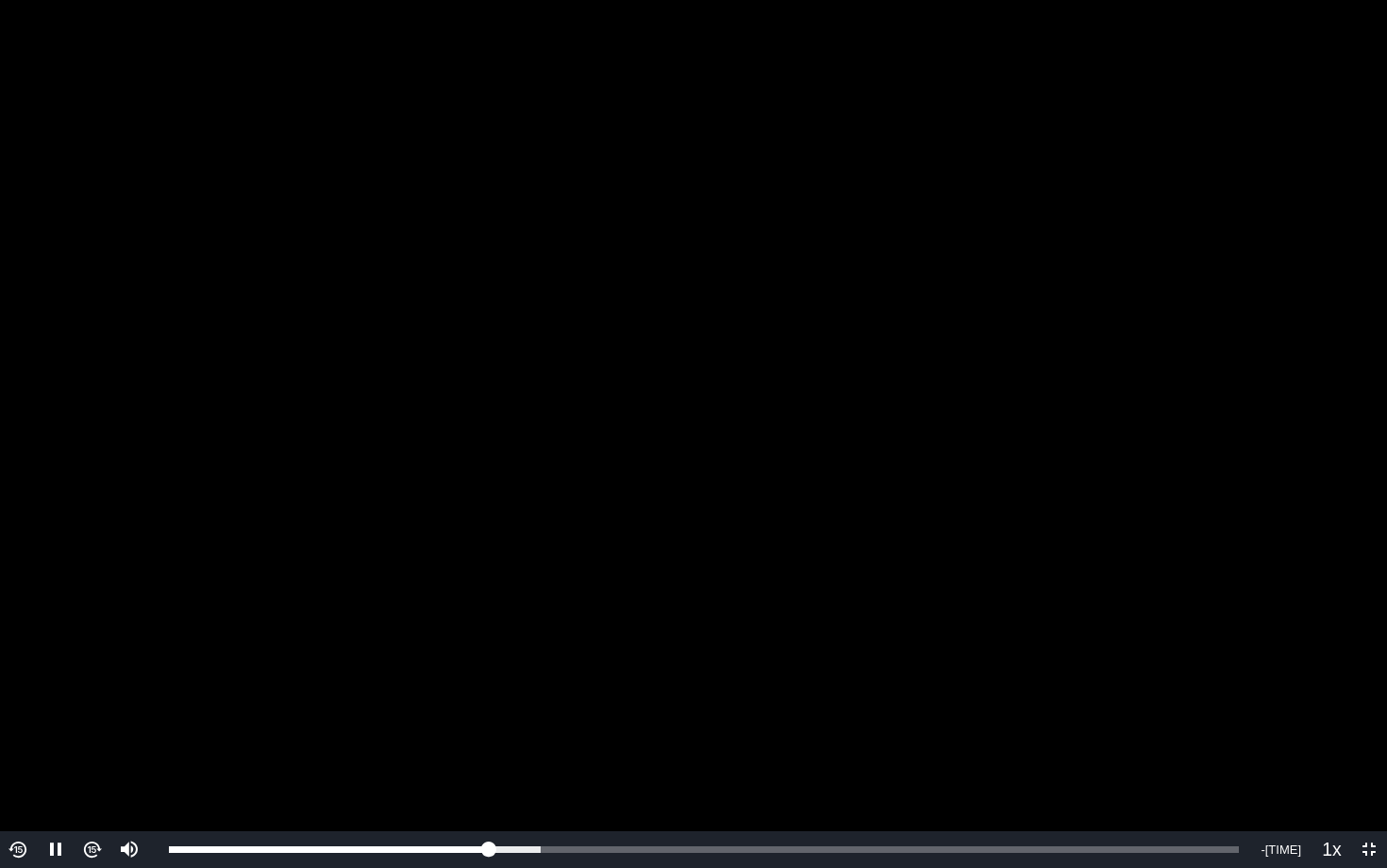click at bounding box center (18, 849) 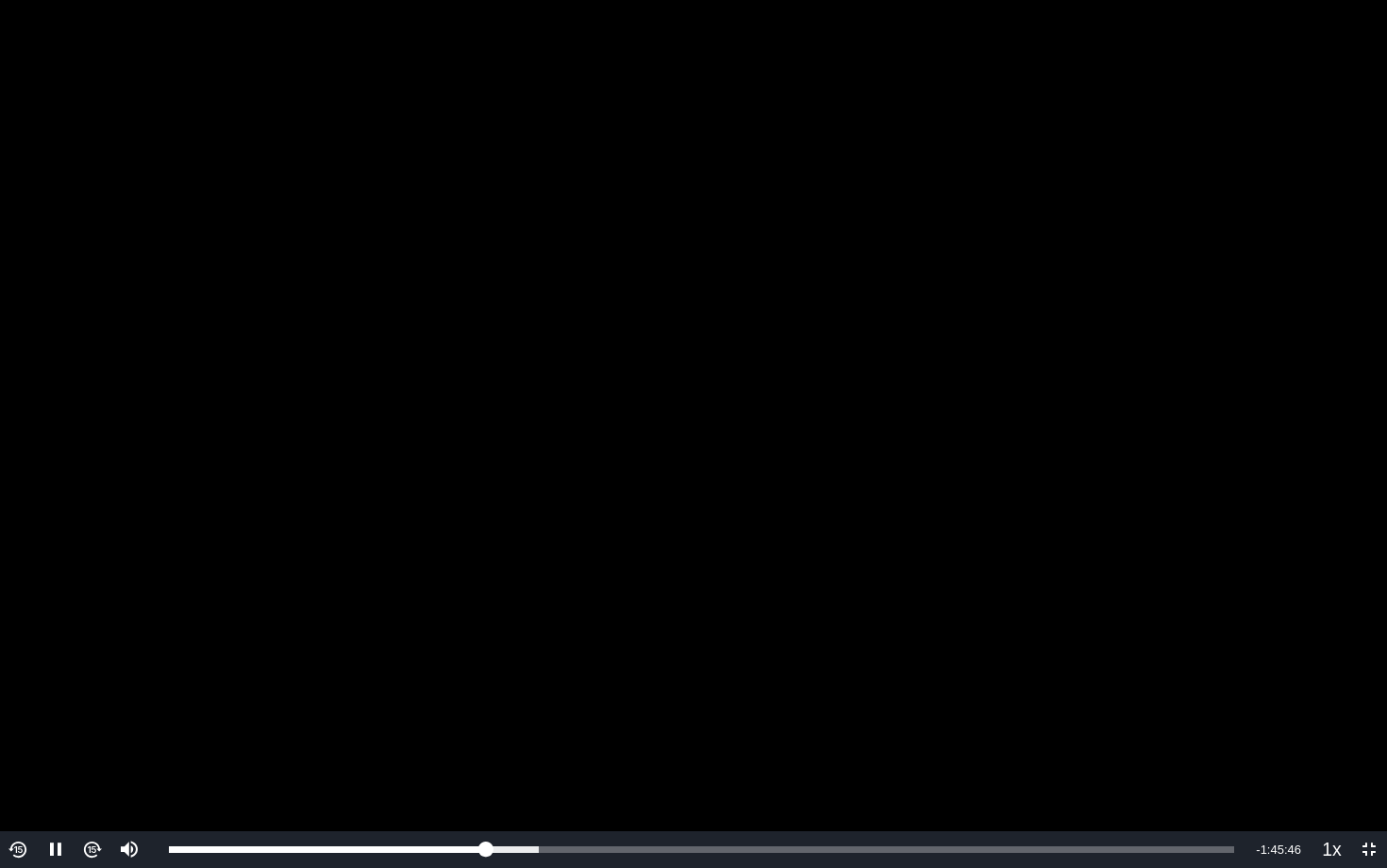 click at bounding box center (18, 849) 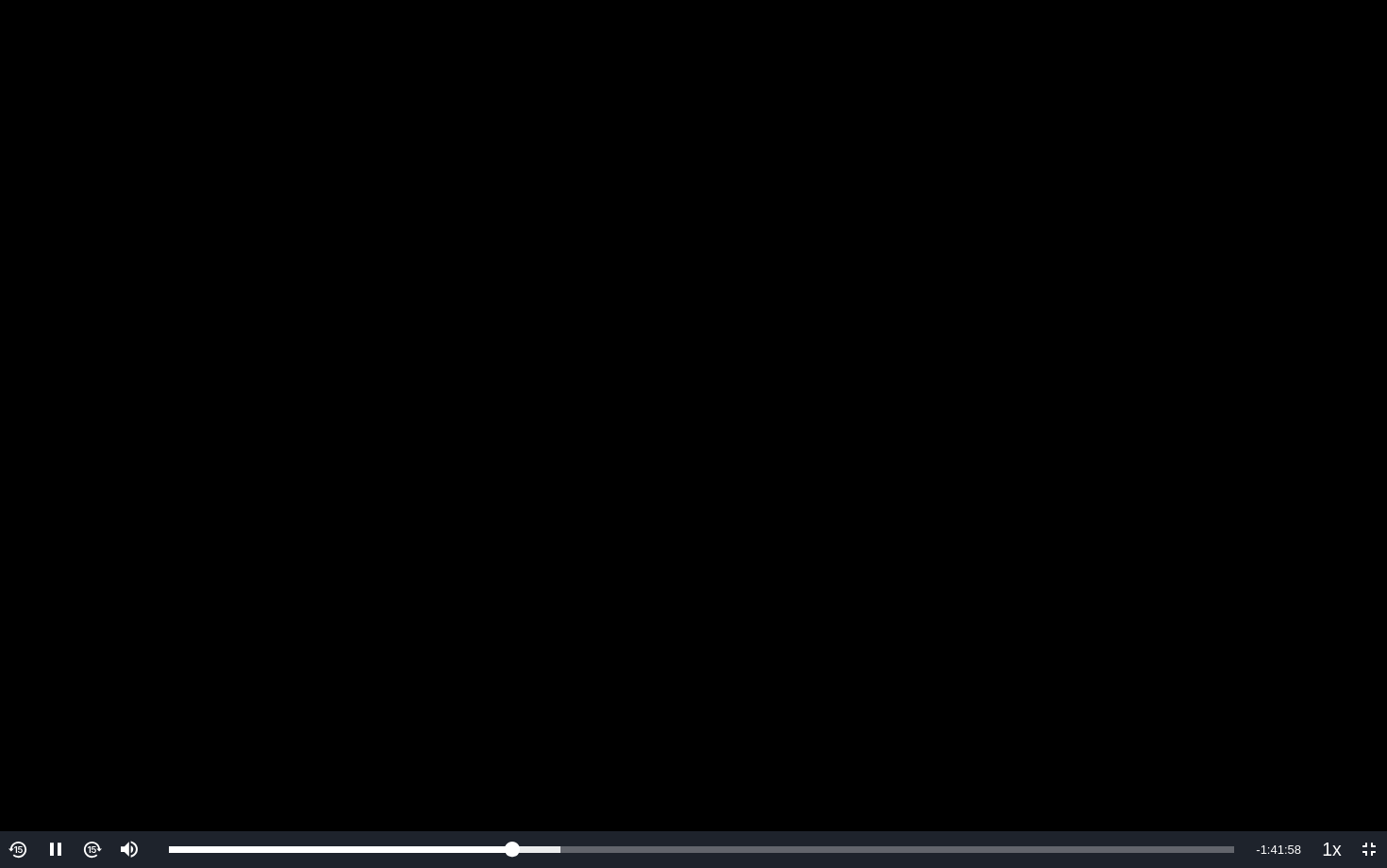 click at bounding box center [18, 849] 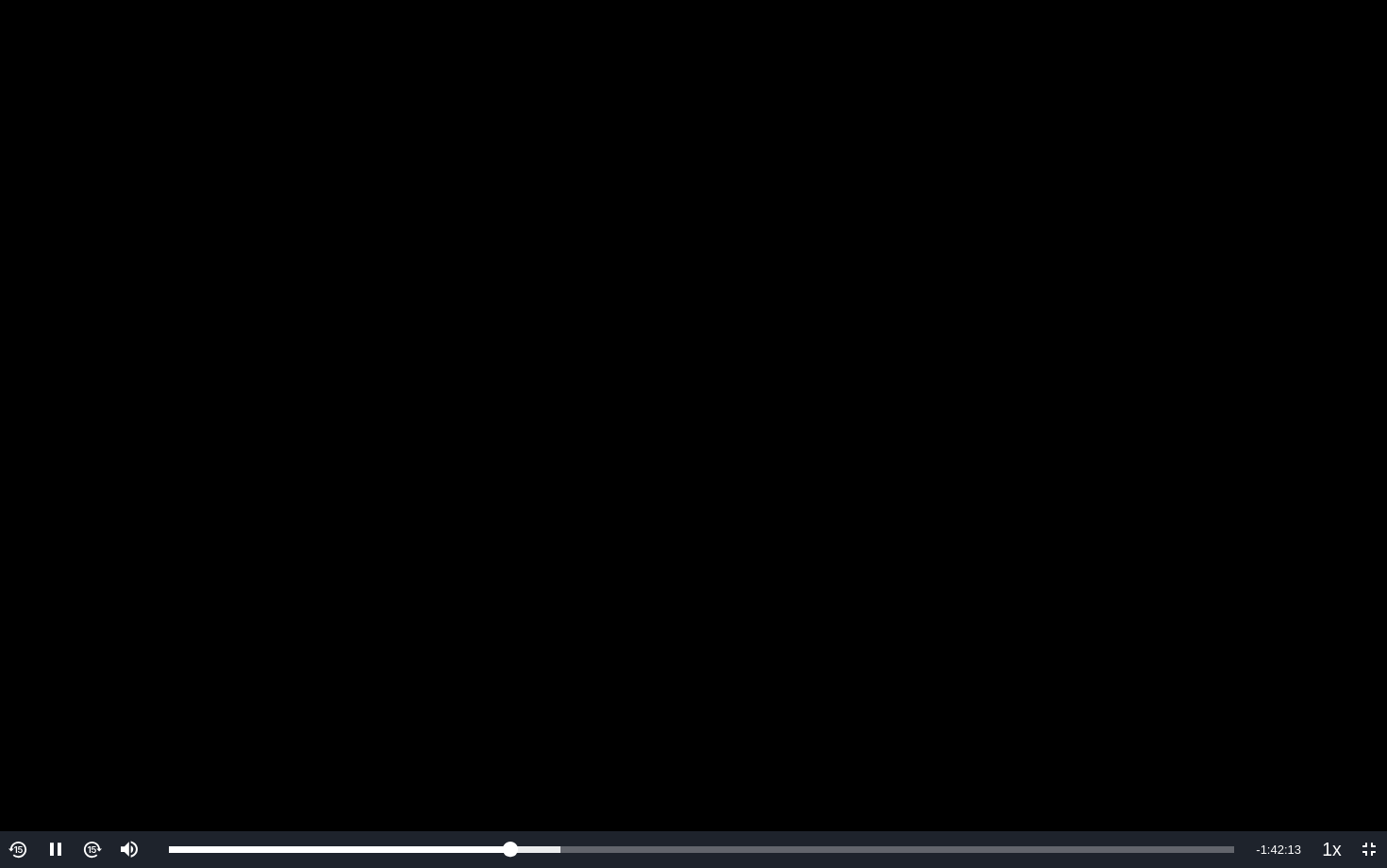 click at bounding box center [18, 849] 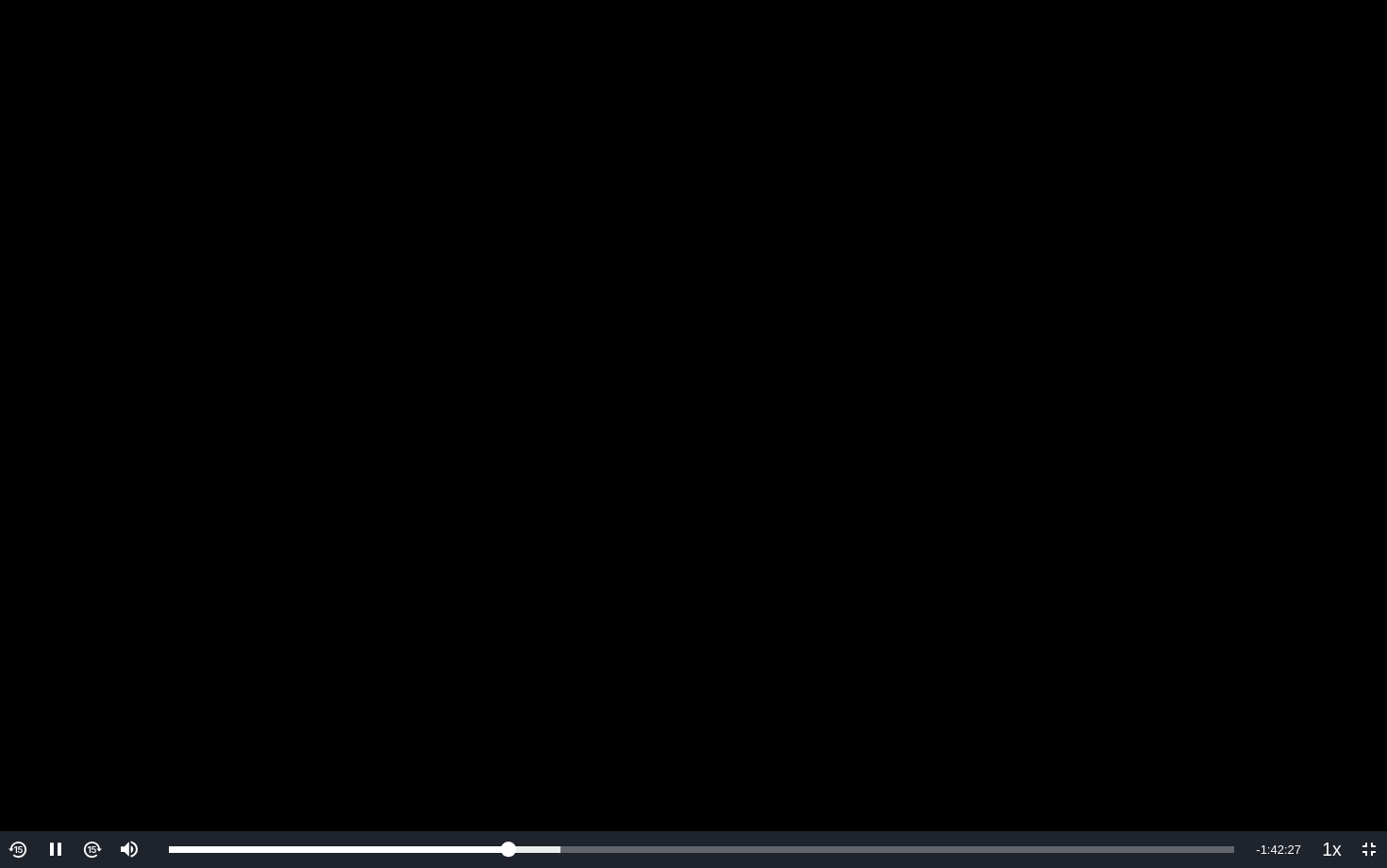 click at bounding box center (18, 849) 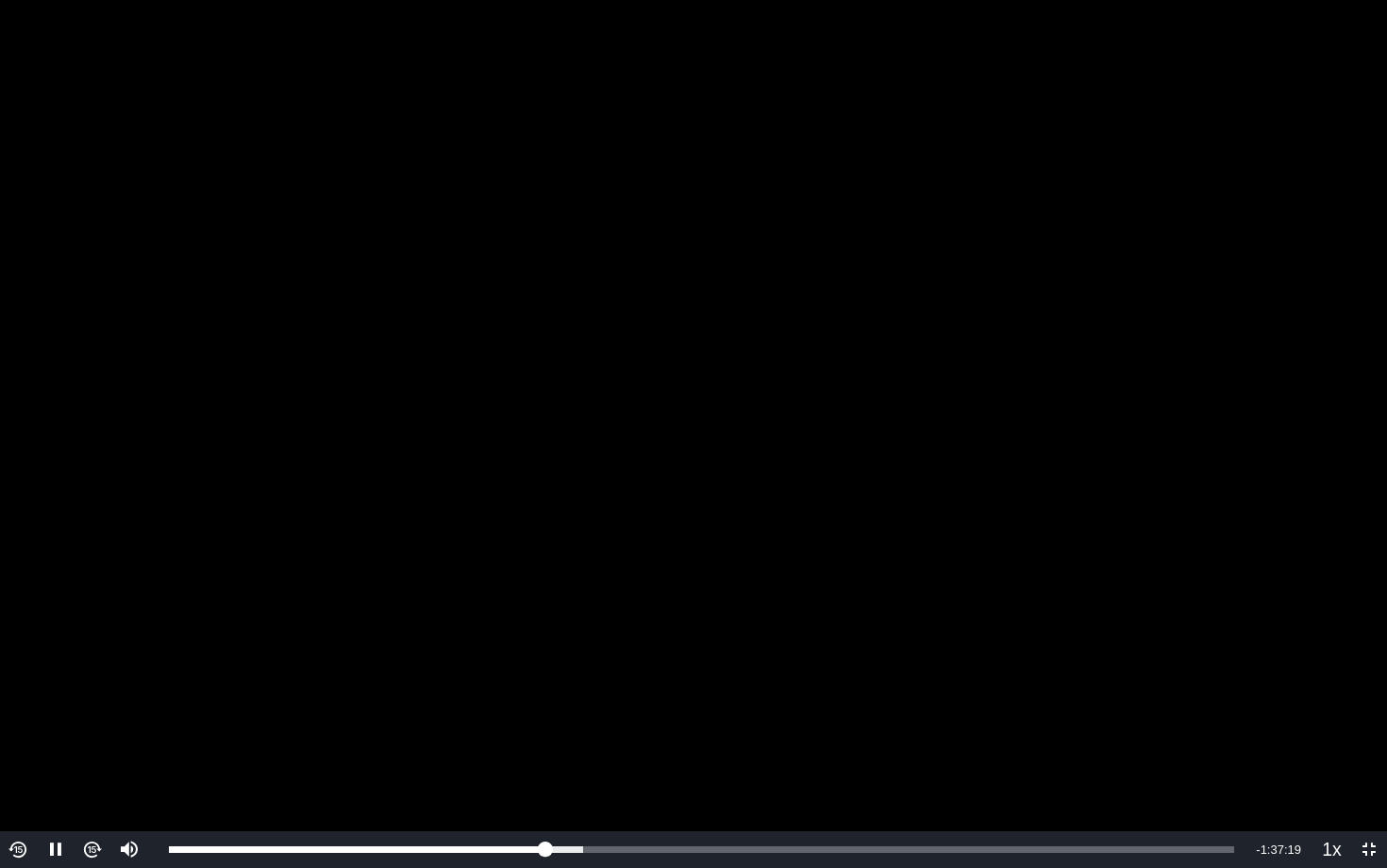 click on "To view this video please enable JavaScript, and consider upgrading to a web browser that supports HTML5 video" at bounding box center [694, 434] 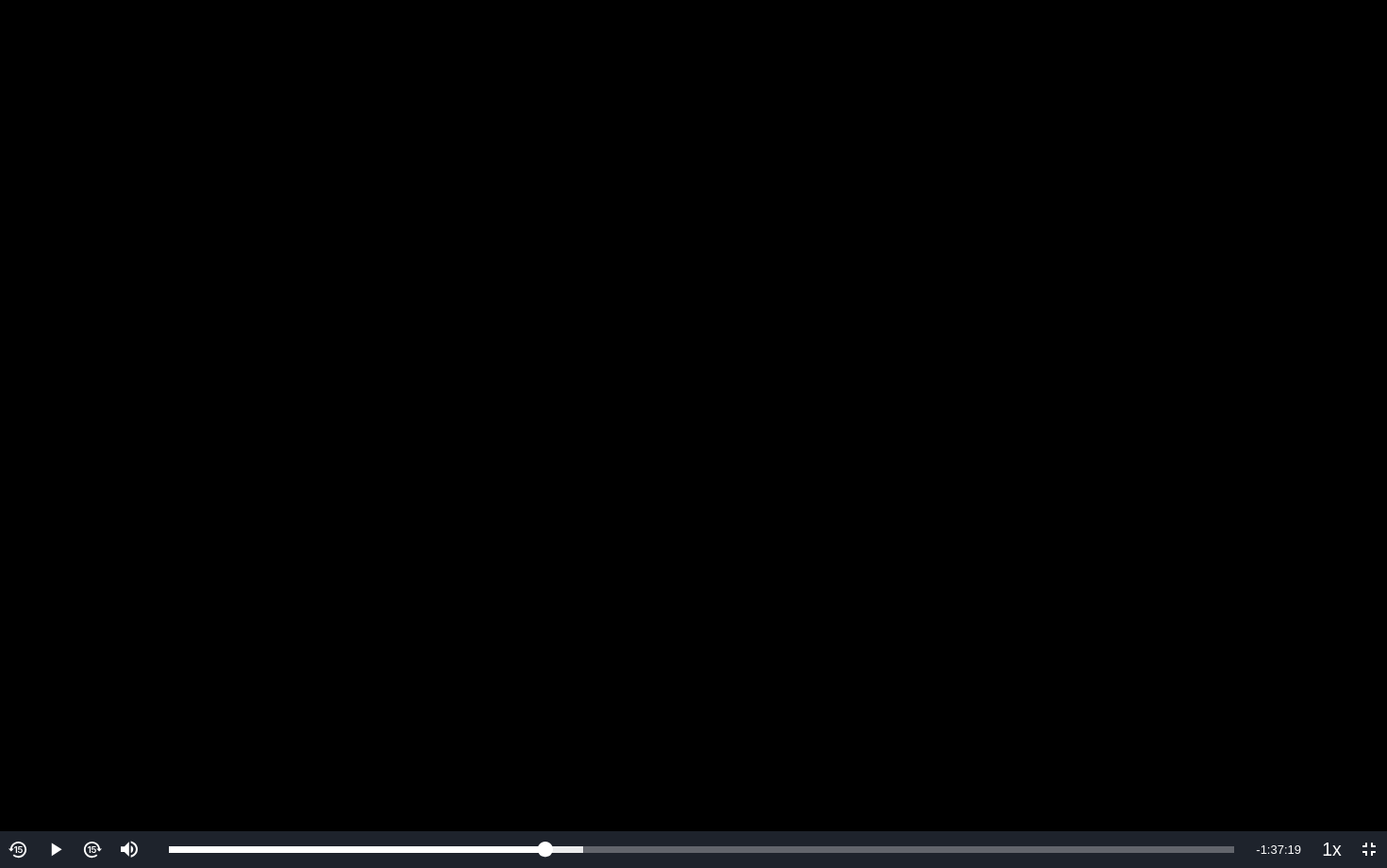 click on "To view this video please enable JavaScript, and consider upgrading to a web browser that supports HTML5 video" at bounding box center (694, 434) 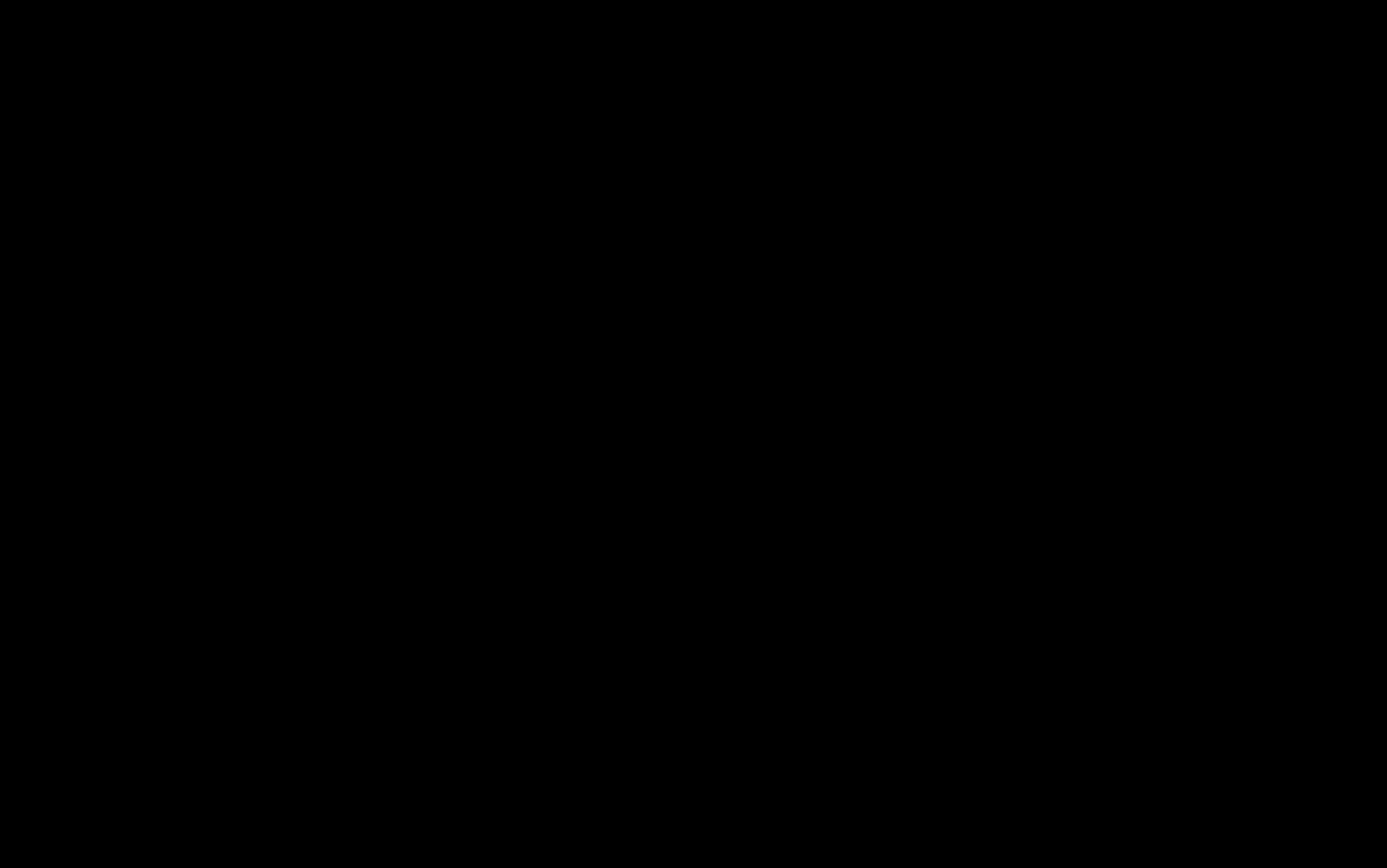 click on "To view this video please enable JavaScript, and consider upgrading to a web browser that supports HTML5 video" at bounding box center [694, 434] 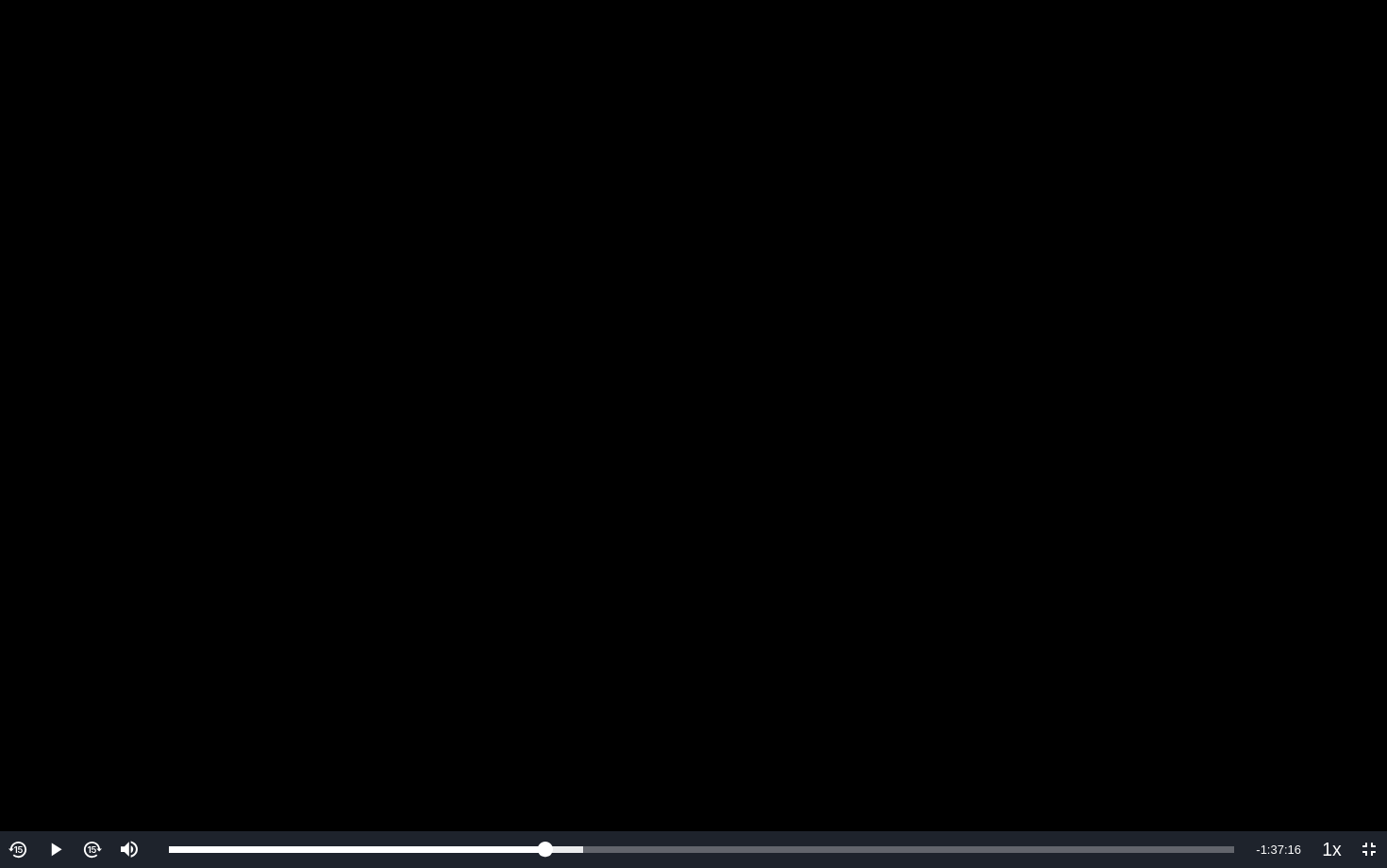click on "To view this video please enable JavaScript, and consider upgrading to a web browser that supports HTML5 video" at bounding box center (694, 434) 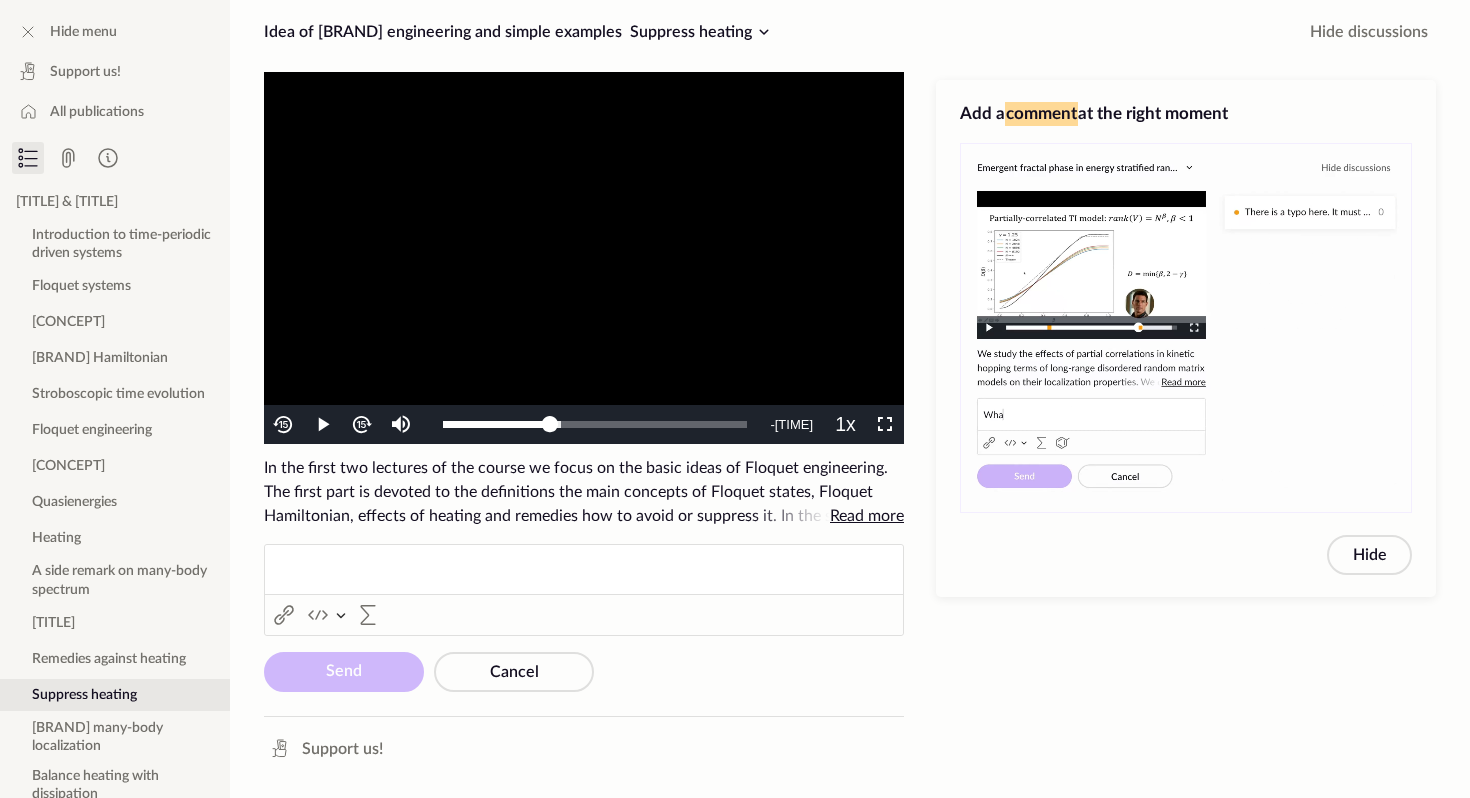 click on "To view this video please enable JavaScript, and consider upgrading to a web browser that supports HTML5 video" at bounding box center [584, 258] 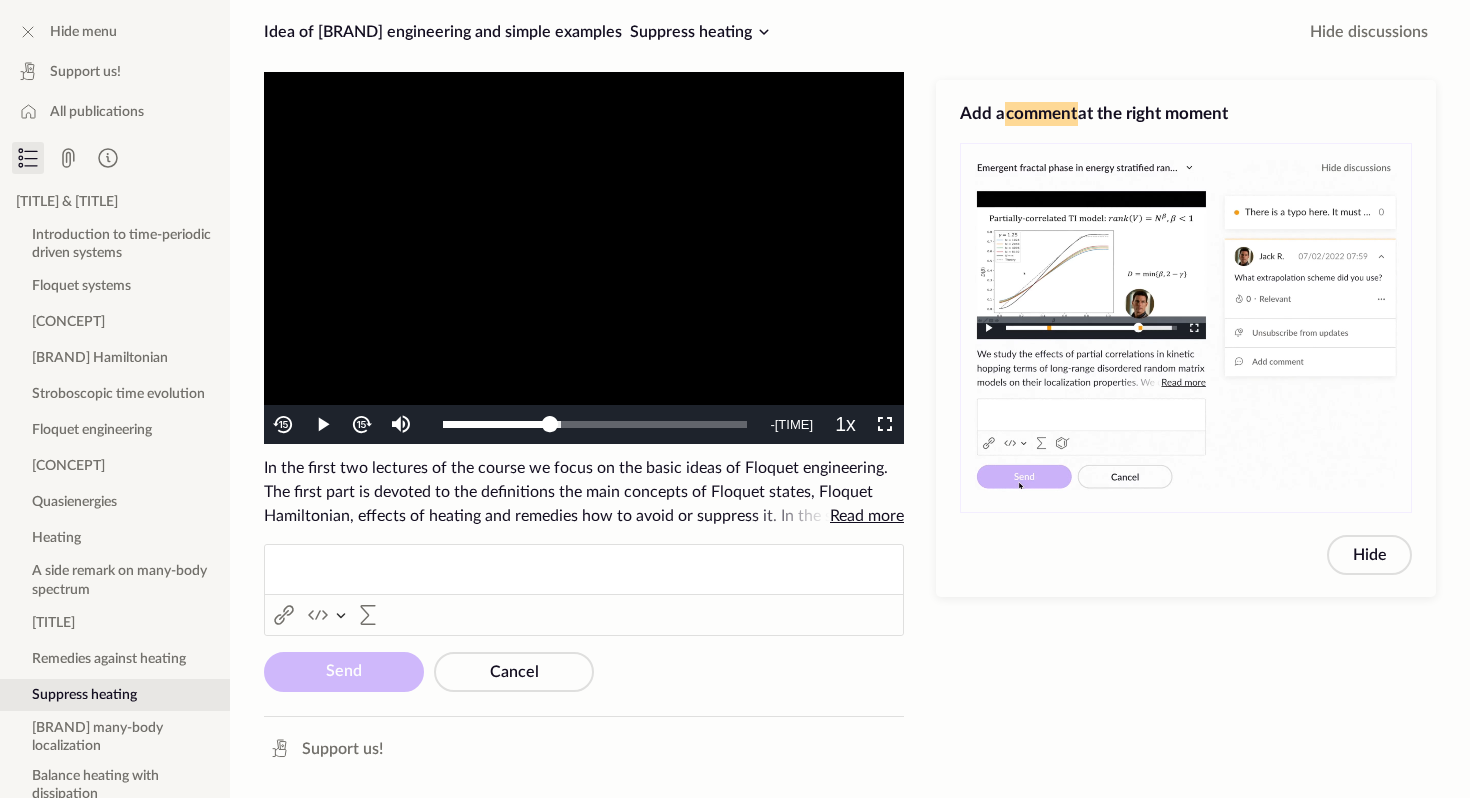 click on "To view this video please enable JavaScript, and consider upgrading to a web browser that supports HTML5 video" at bounding box center [584, 258] 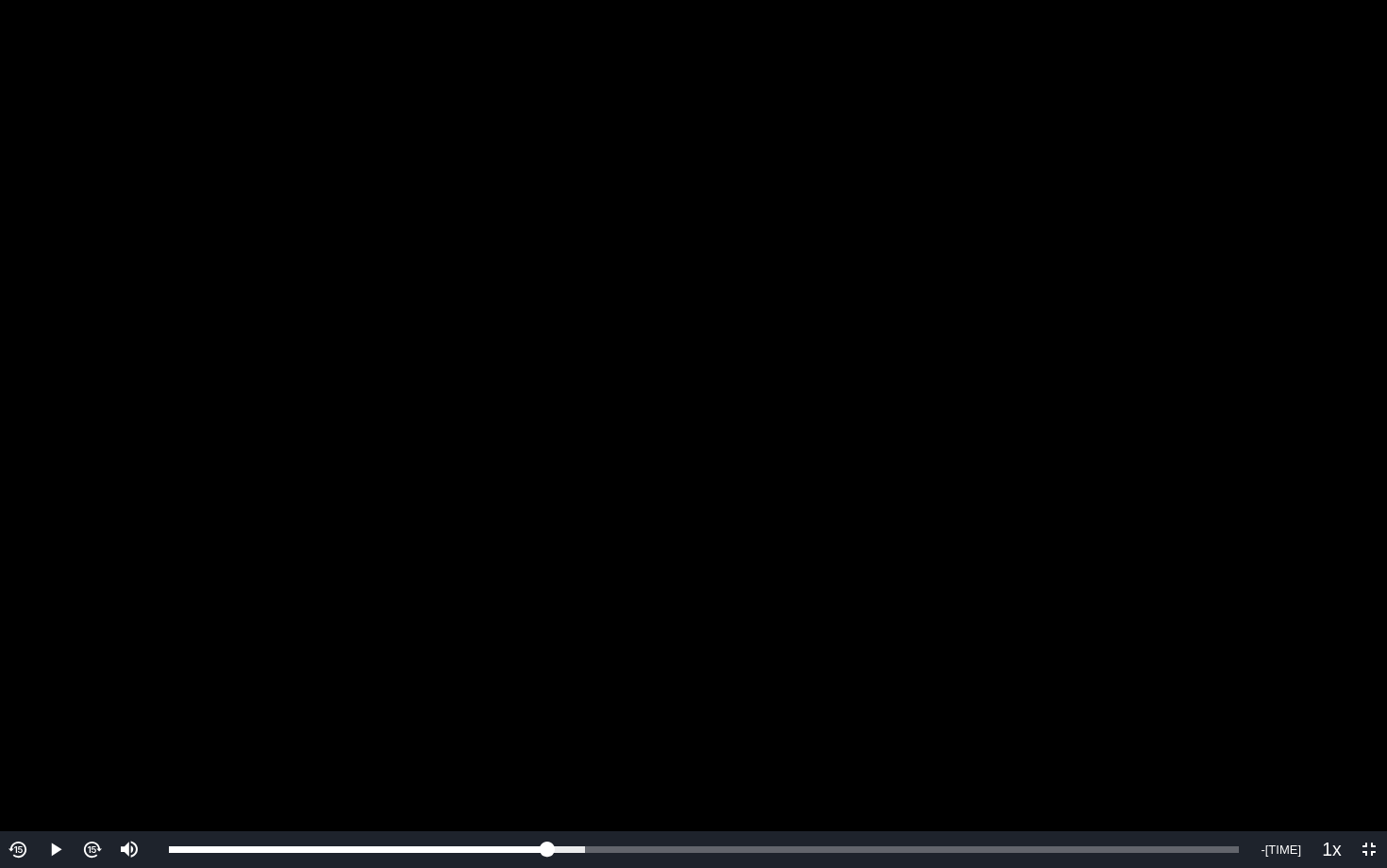 click on "To view this video please enable JavaScript, and consider upgrading to a web browser that supports HTML5 video" at bounding box center (694, 434) 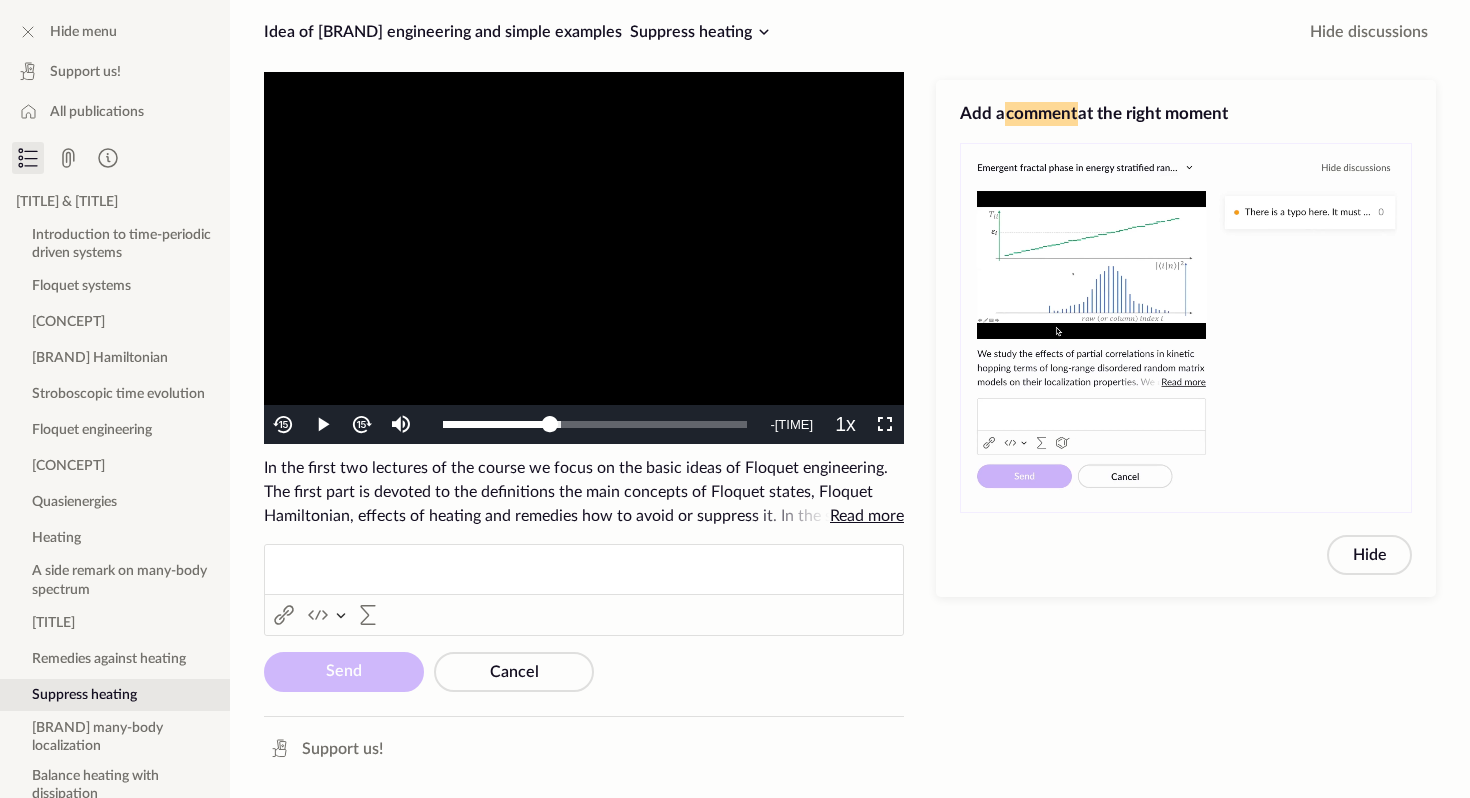 click on "To view this video please enable JavaScript, and consider upgrading to a web browser that supports HTML5 video" at bounding box center [584, 258] 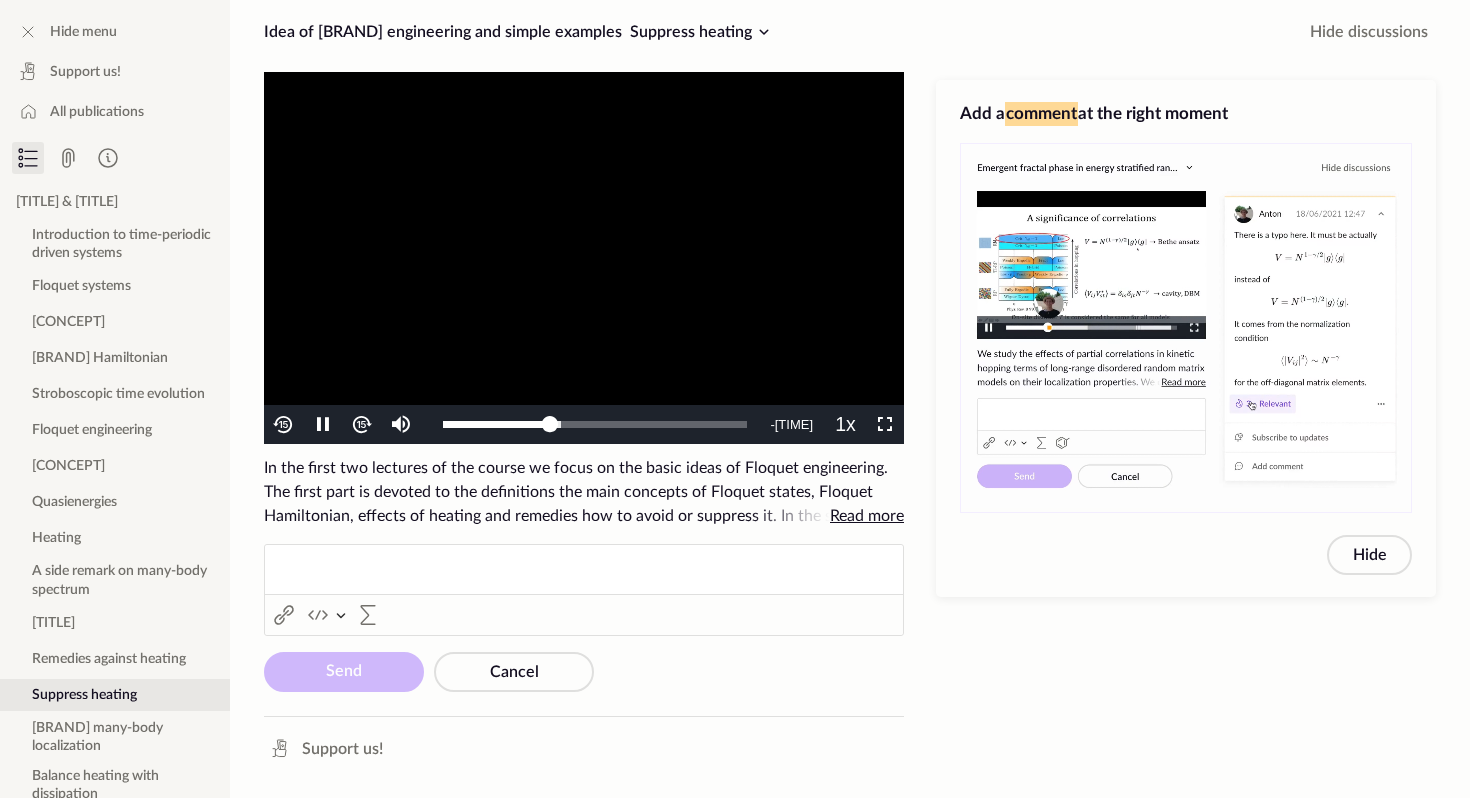 click on "To view this video please enable JavaScript, and consider upgrading to a web browser that supports HTML5 video" at bounding box center [584, 258] 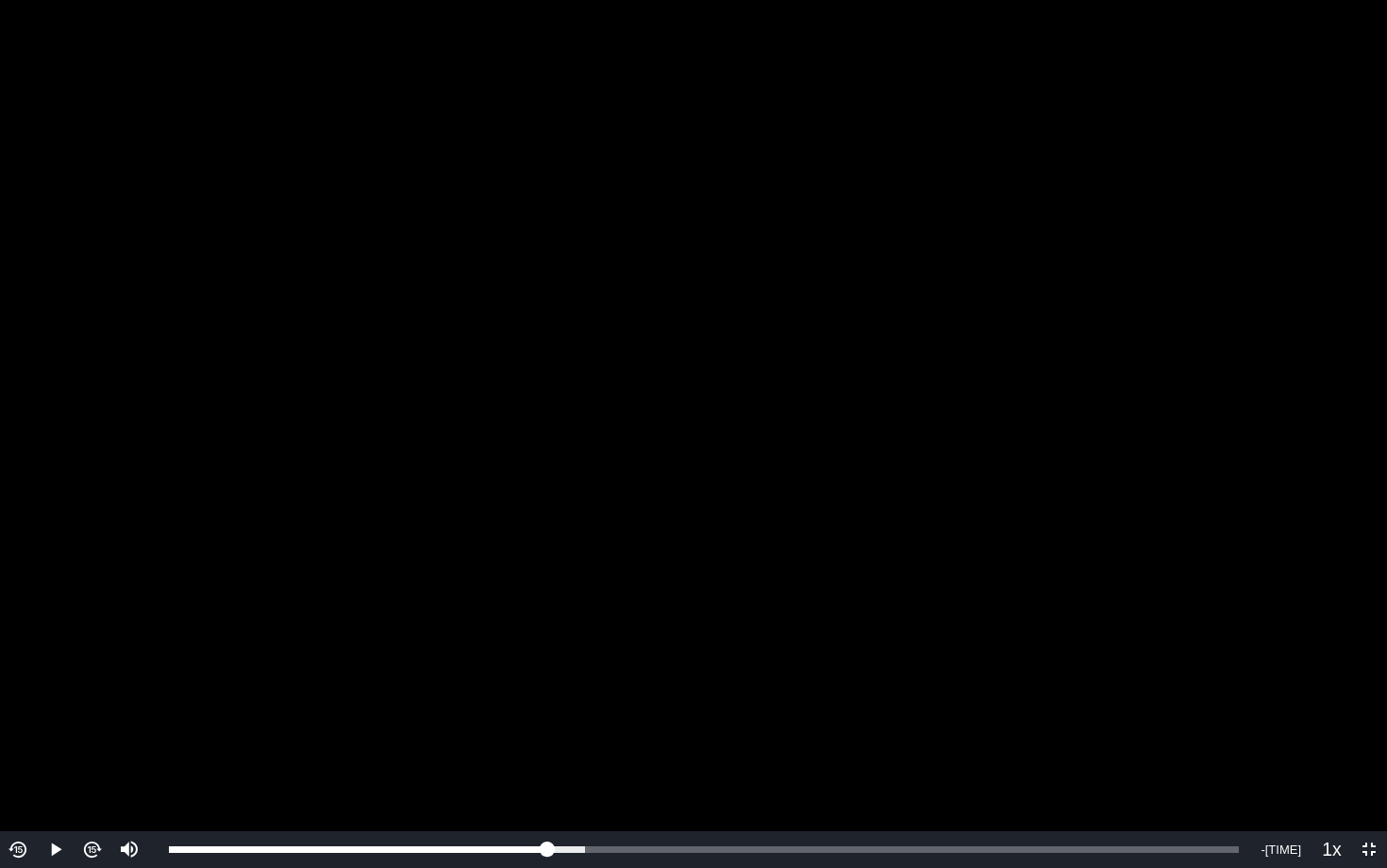 click on "To view this video please enable JavaScript, and consider upgrading to a web browser that supports HTML5 video" at bounding box center (694, 434) 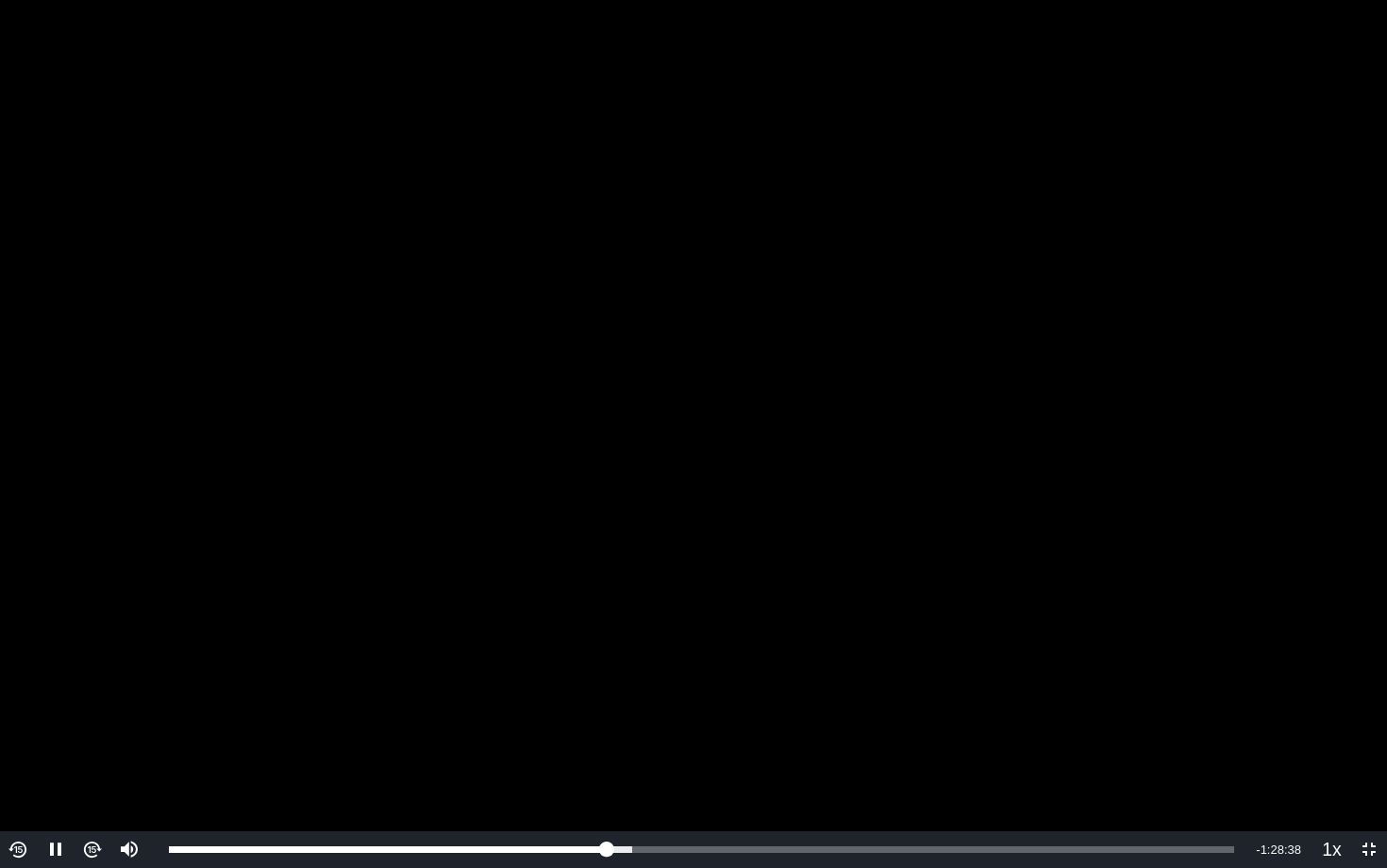 click on "To view this video please enable JavaScript, and consider upgrading to a web browser that supports HTML5 video" at bounding box center [694, 434] 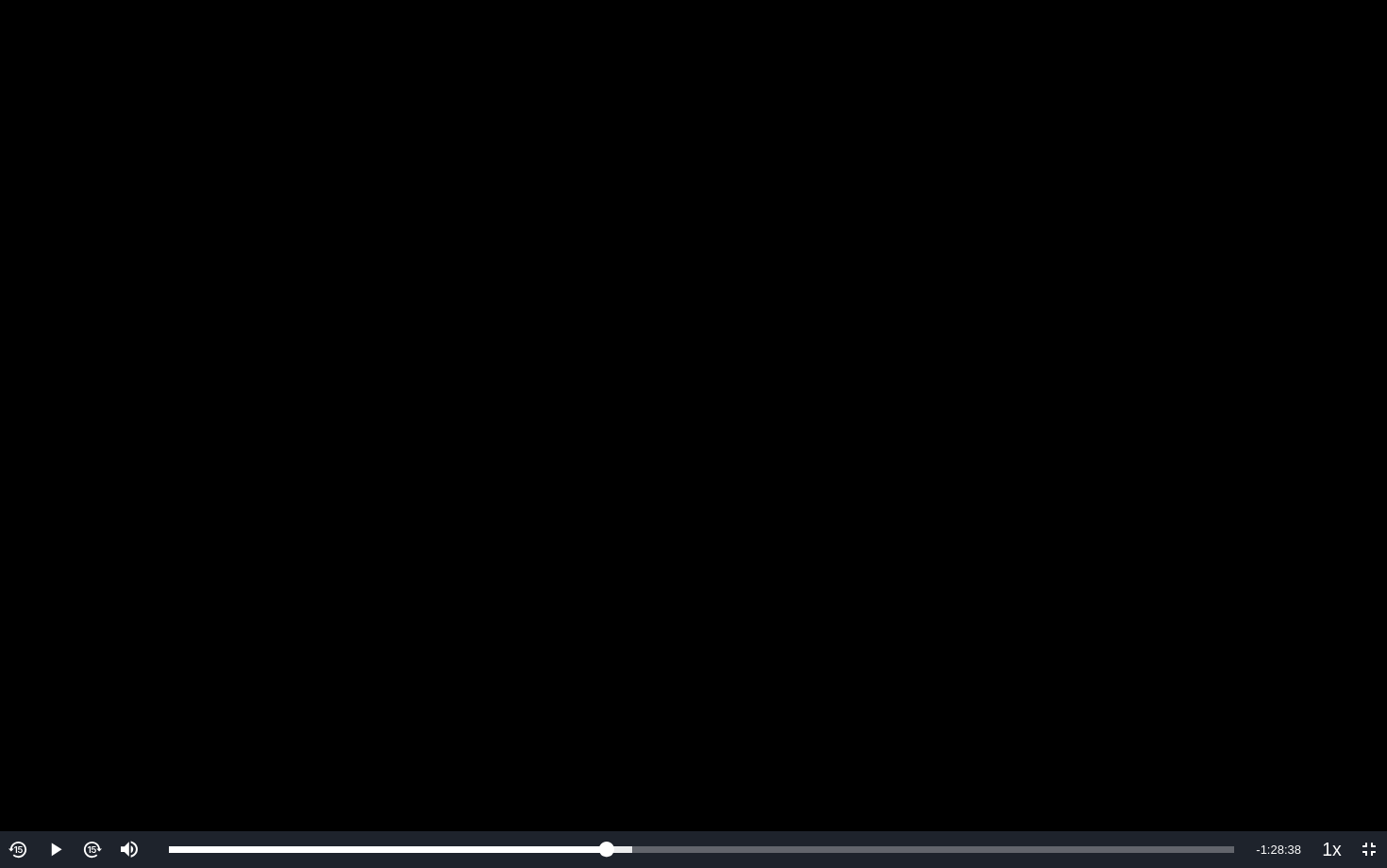 click on "To view this video please enable JavaScript, and consider upgrading to a web browser that supports HTML5 video" at bounding box center (694, 434) 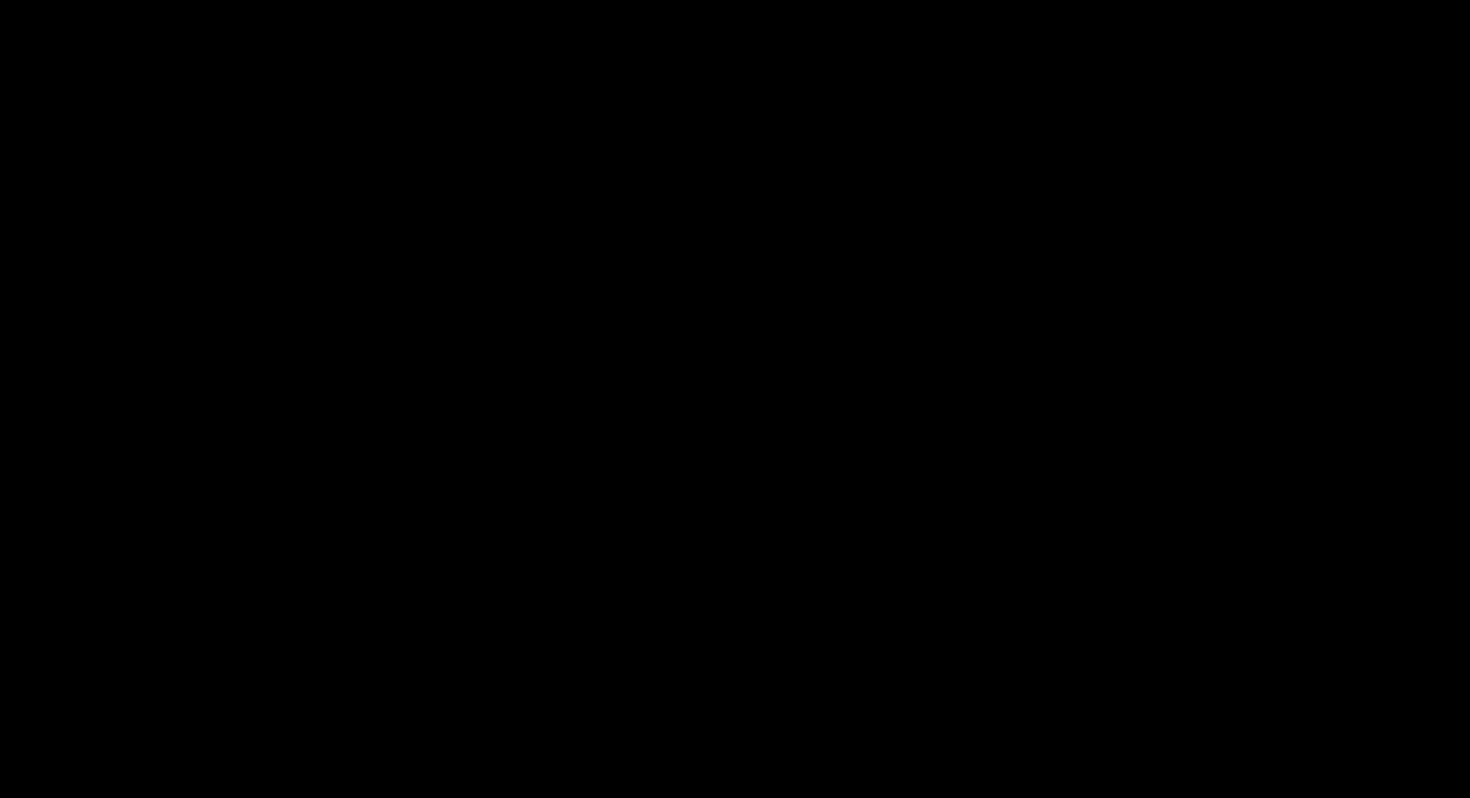 scroll, scrollTop: 0, scrollLeft: 0, axis: both 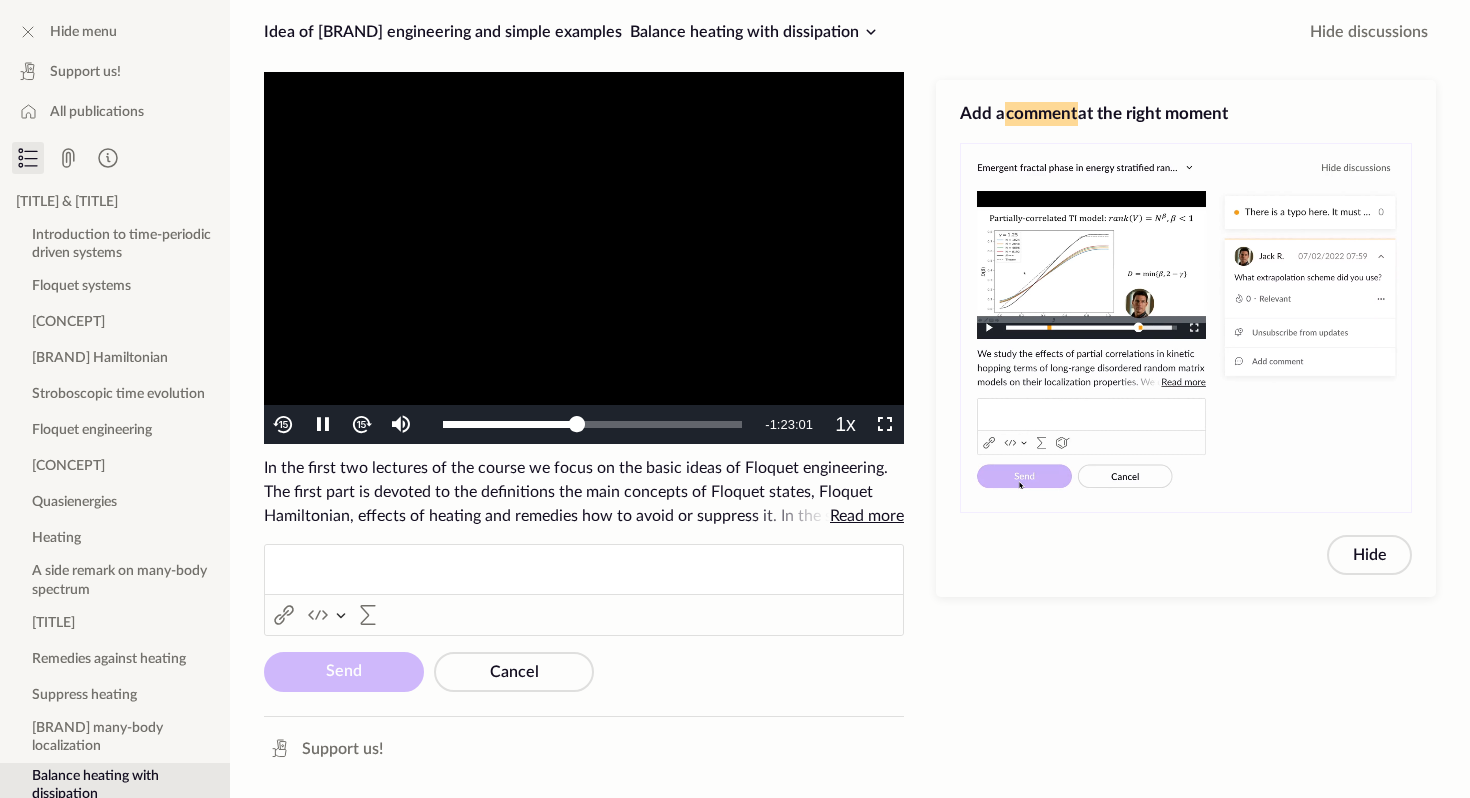 click on "Add a
comment
at the right moment
Hide" at bounding box center [1186, 338] 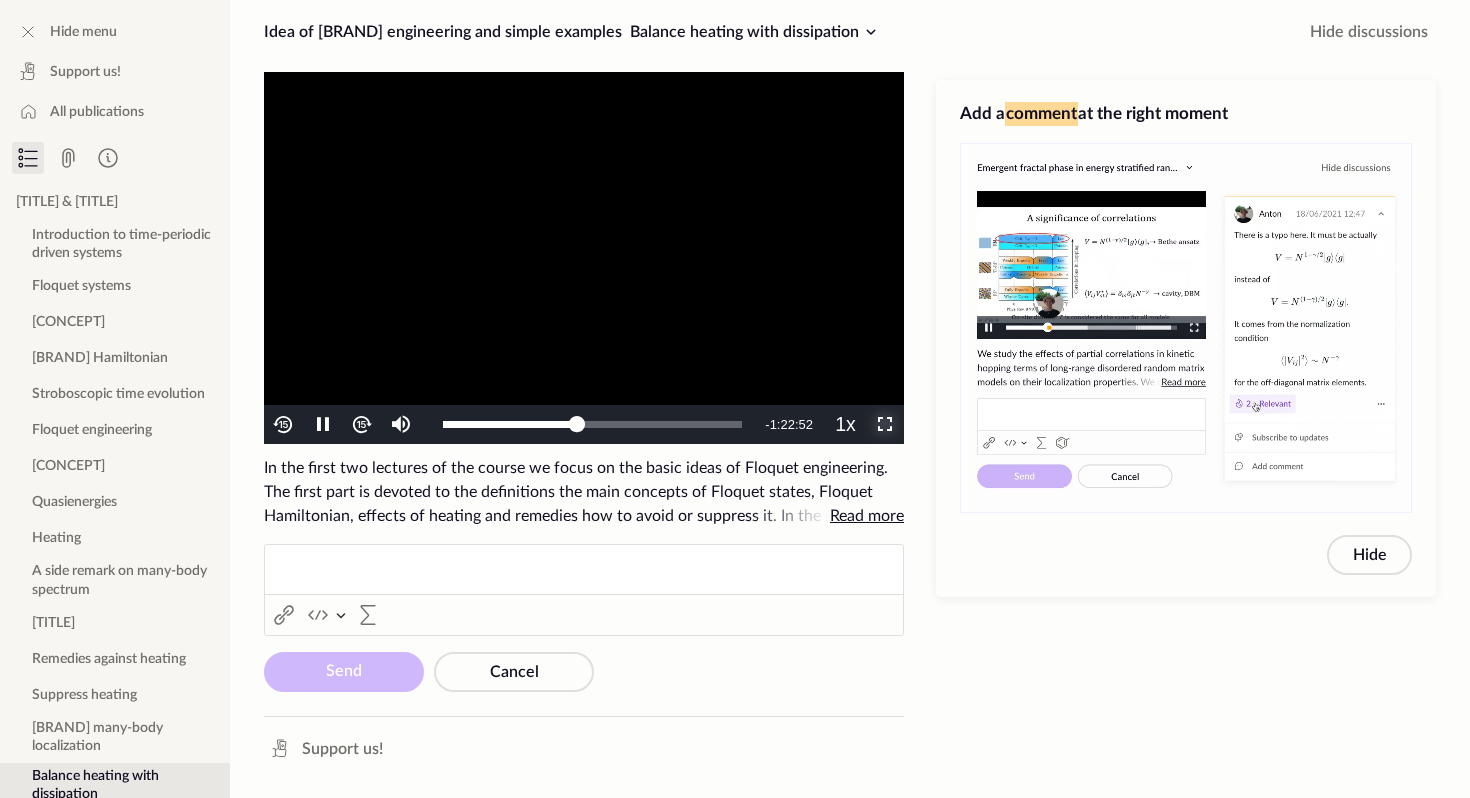 click at bounding box center (885, 425) 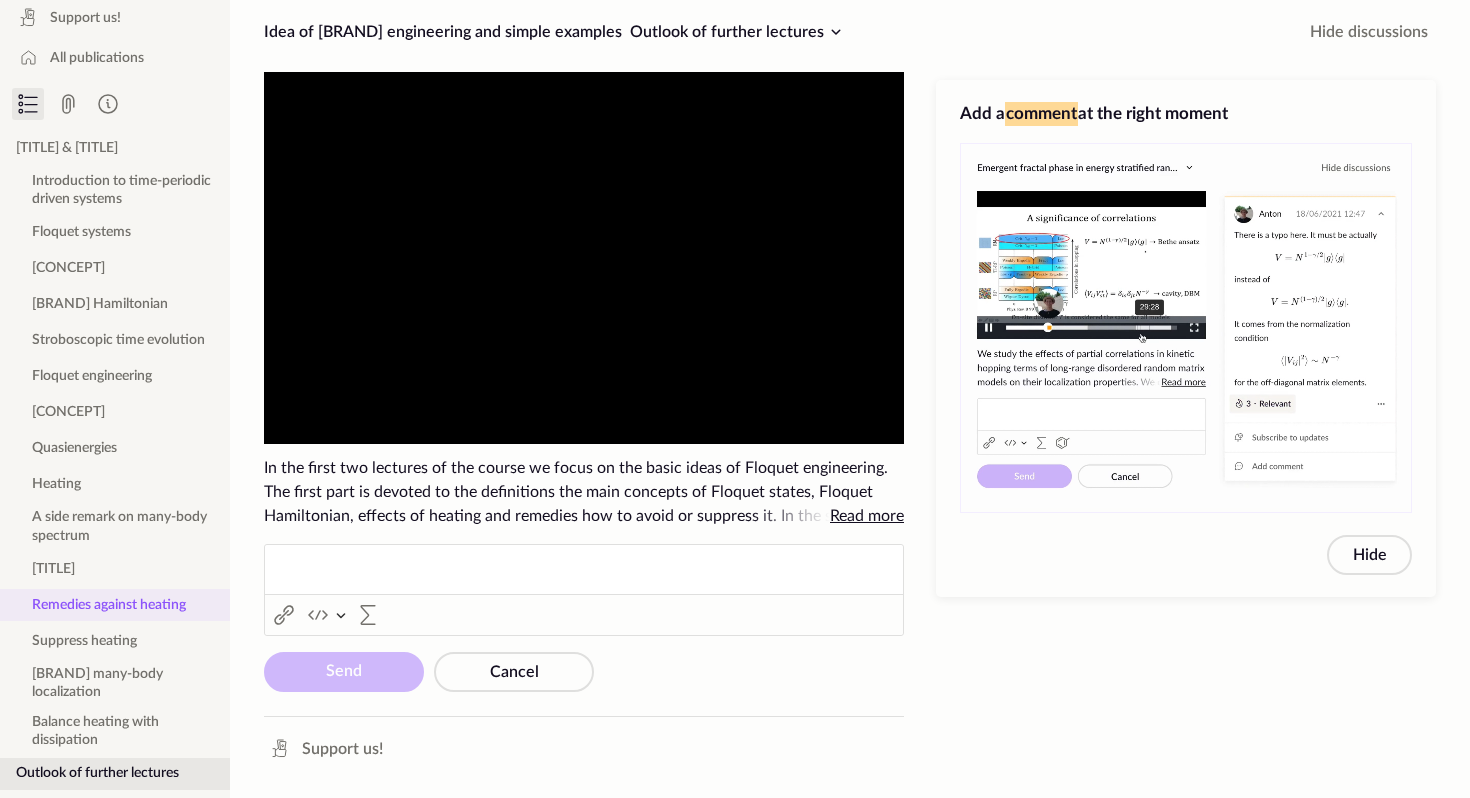 scroll, scrollTop: 0, scrollLeft: 0, axis: both 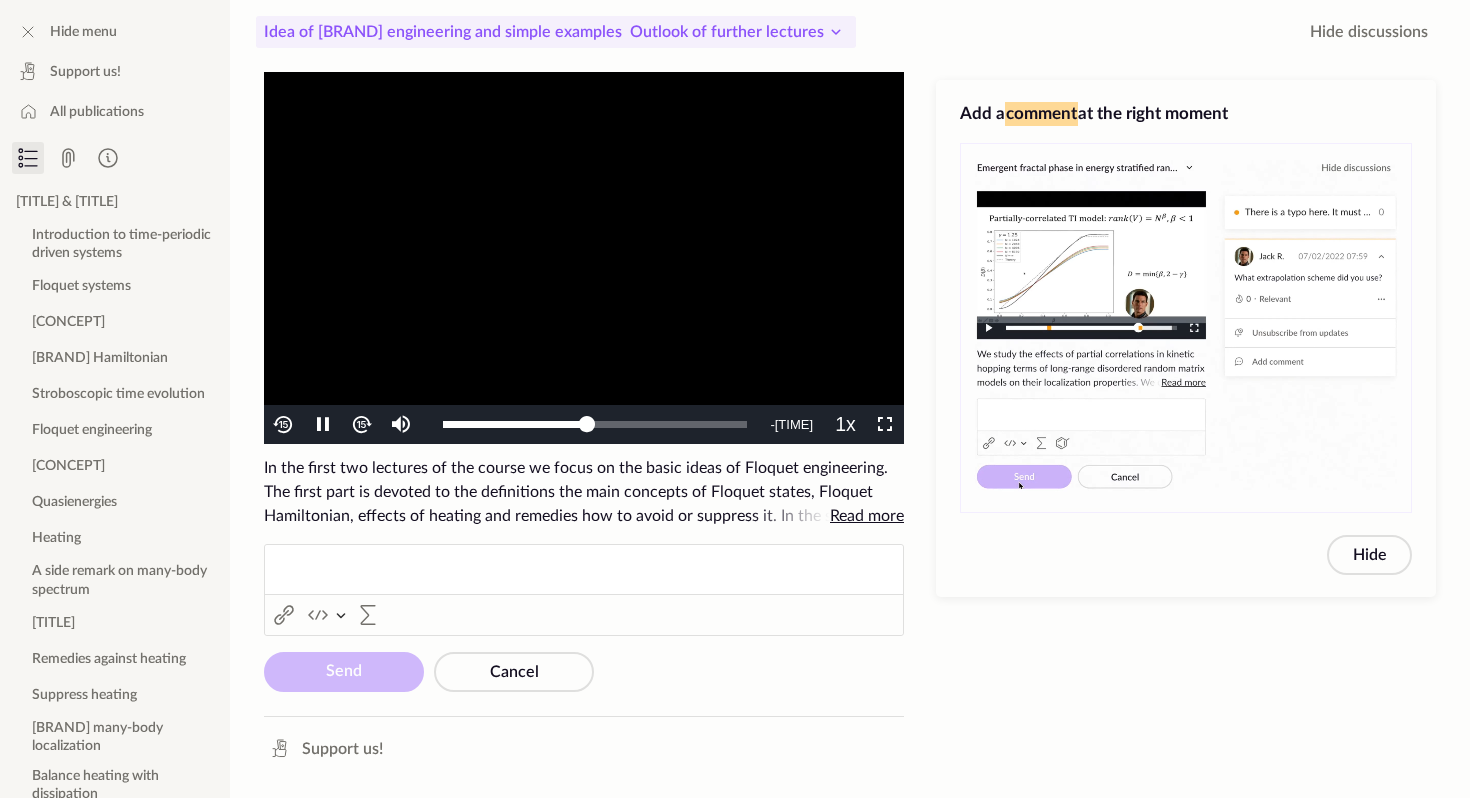 click on "Idea of Floquet engineering and simple examples Outlook of further lectures" 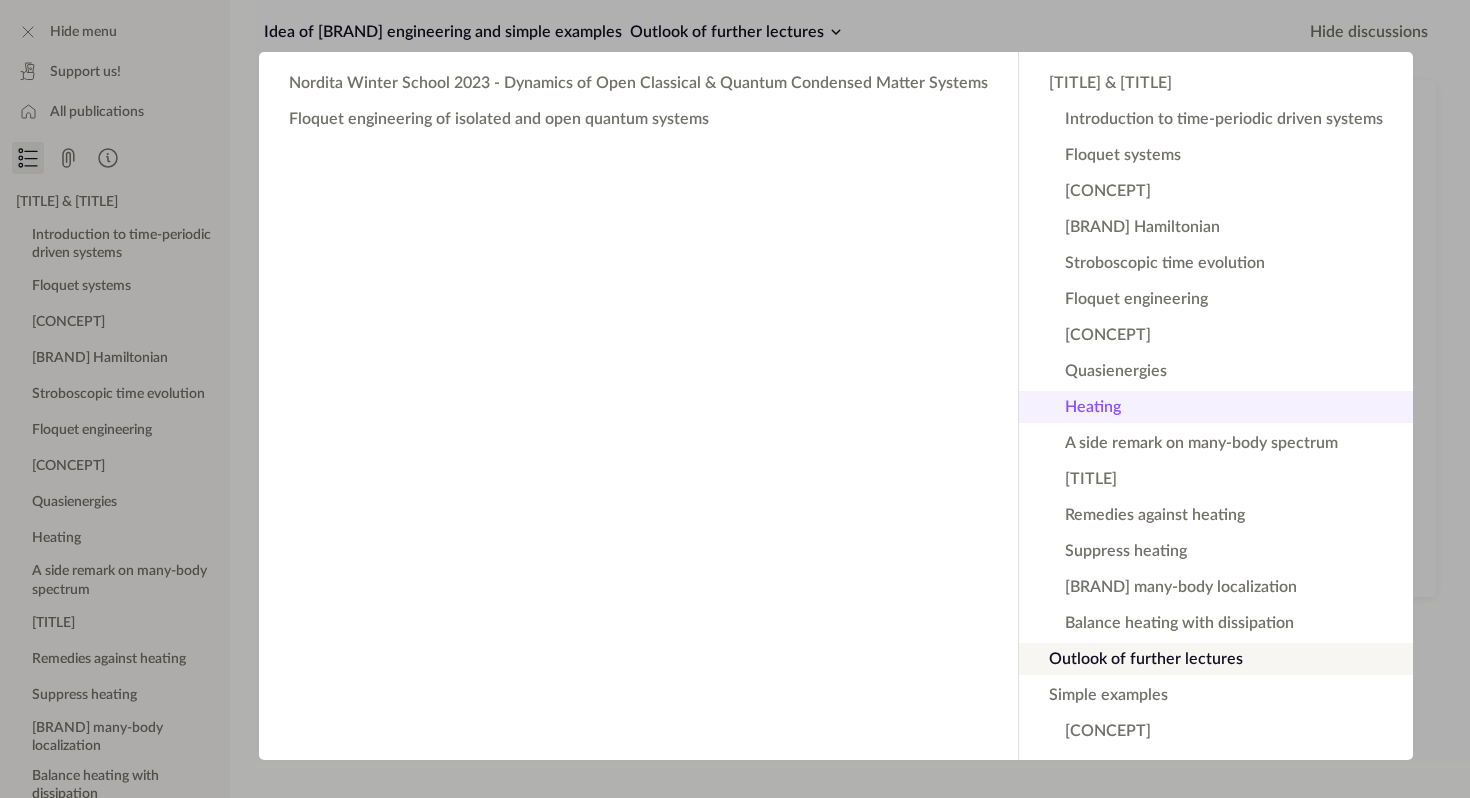 scroll, scrollTop: 254, scrollLeft: 0, axis: vertical 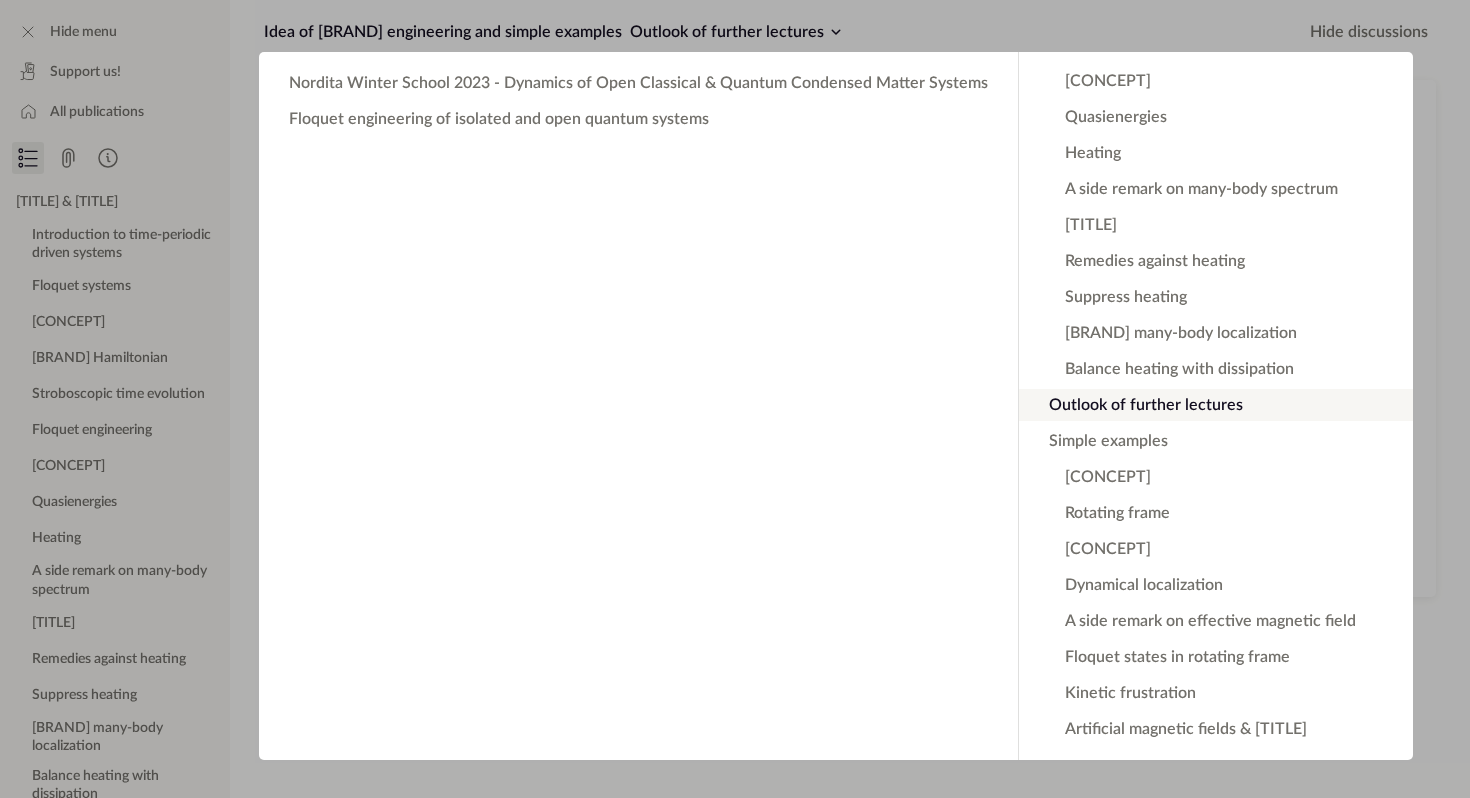 click 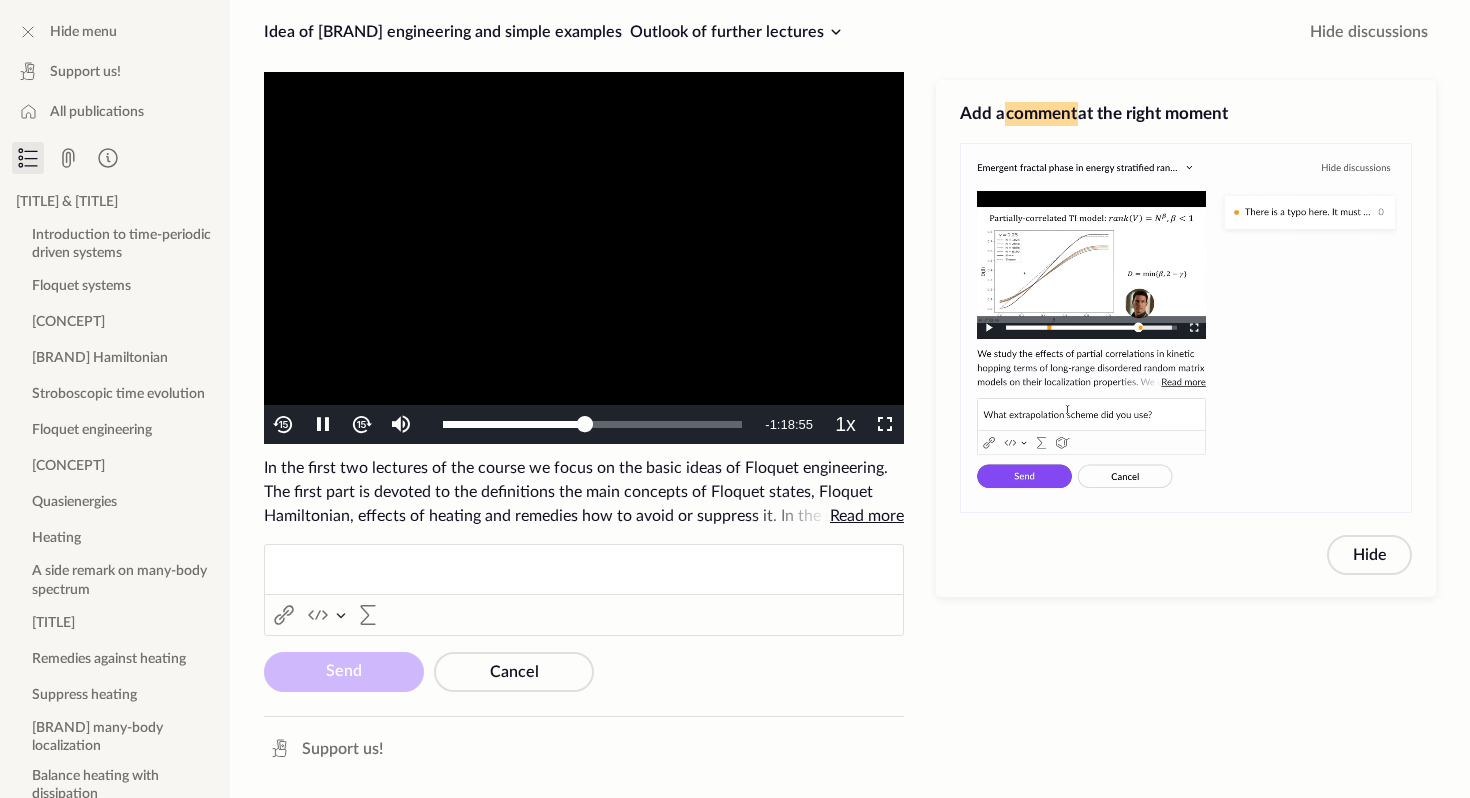 click on "Read more" 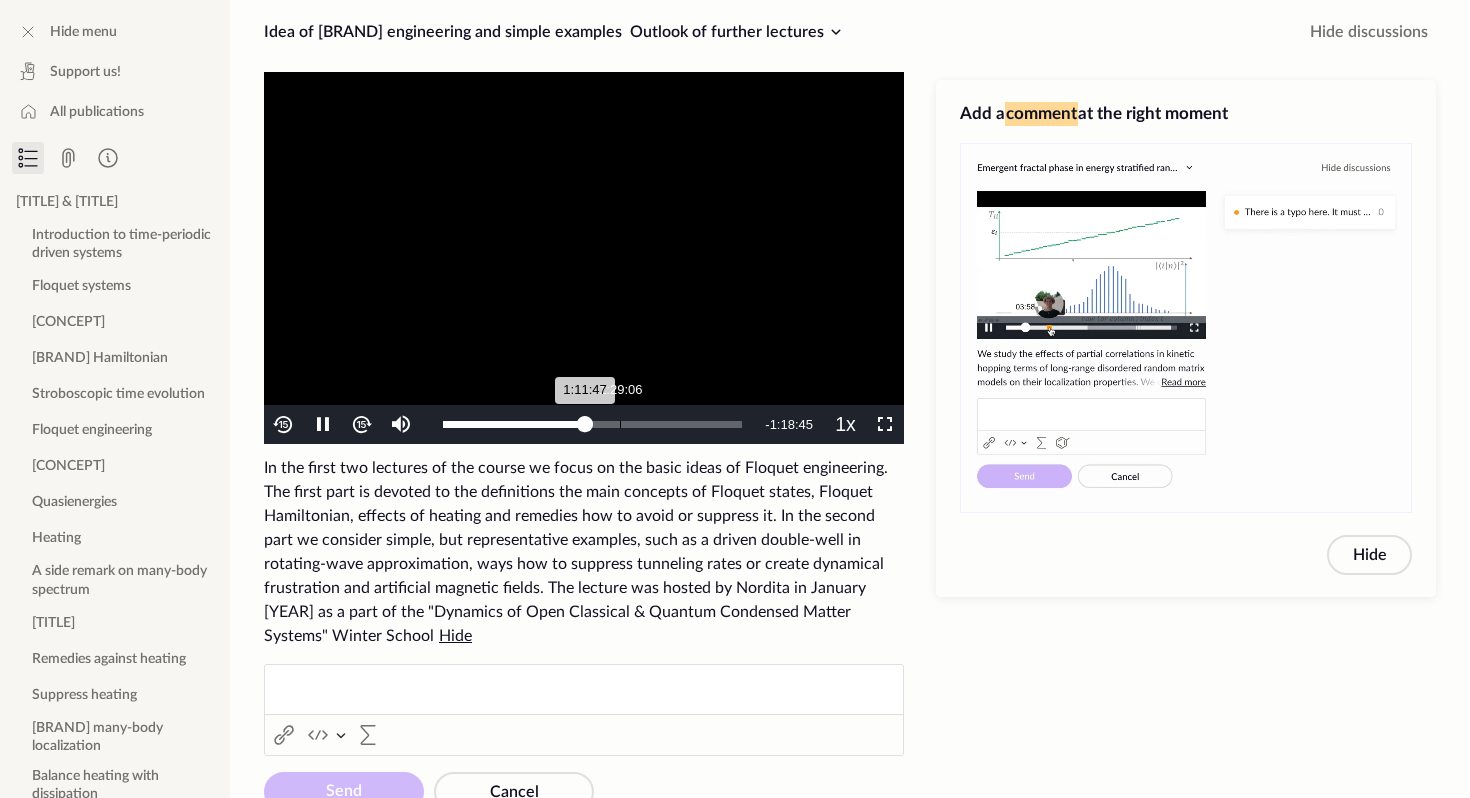 click on "1:29:06" at bounding box center [620, 424] 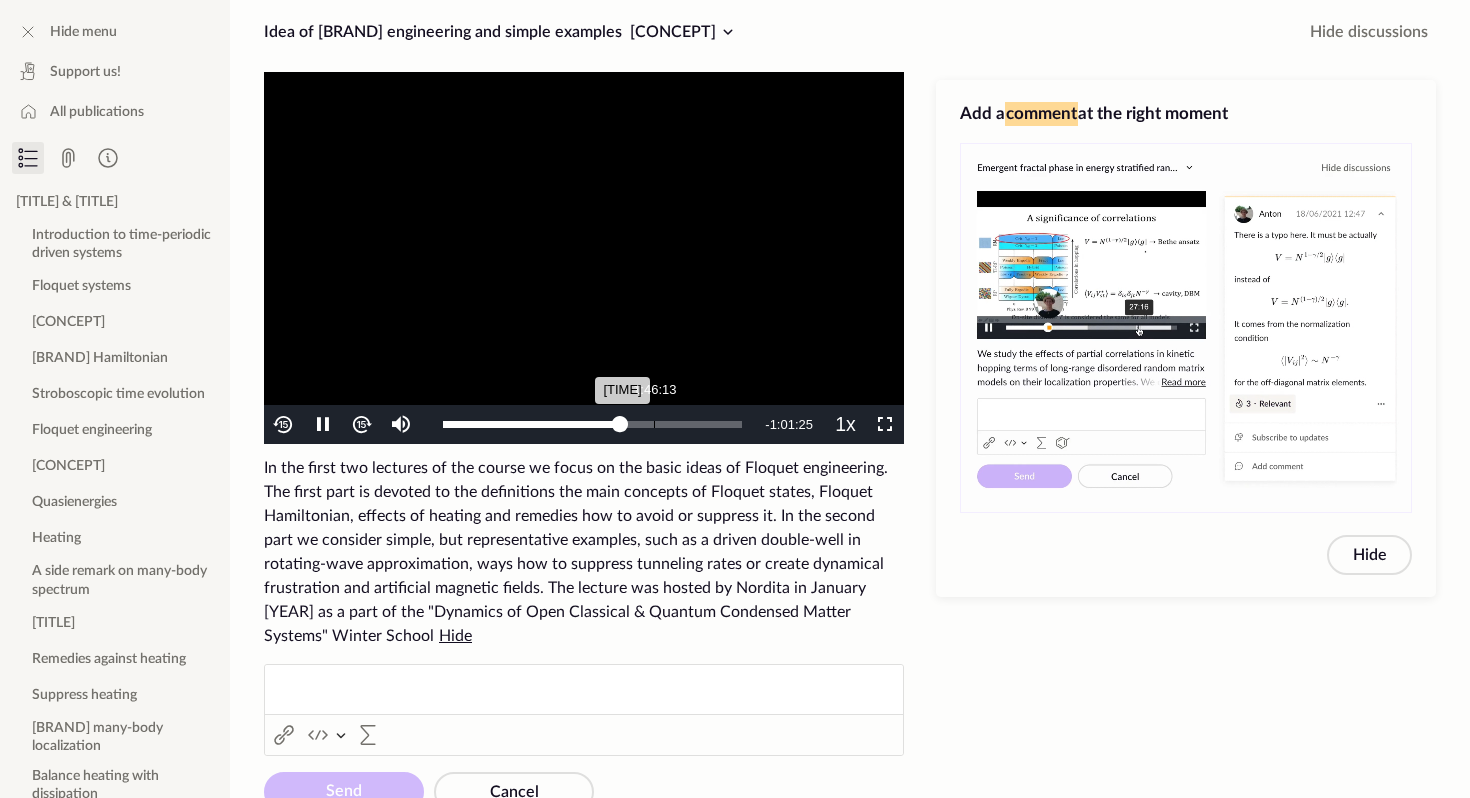 click on "1:46:13" at bounding box center (654, 424) 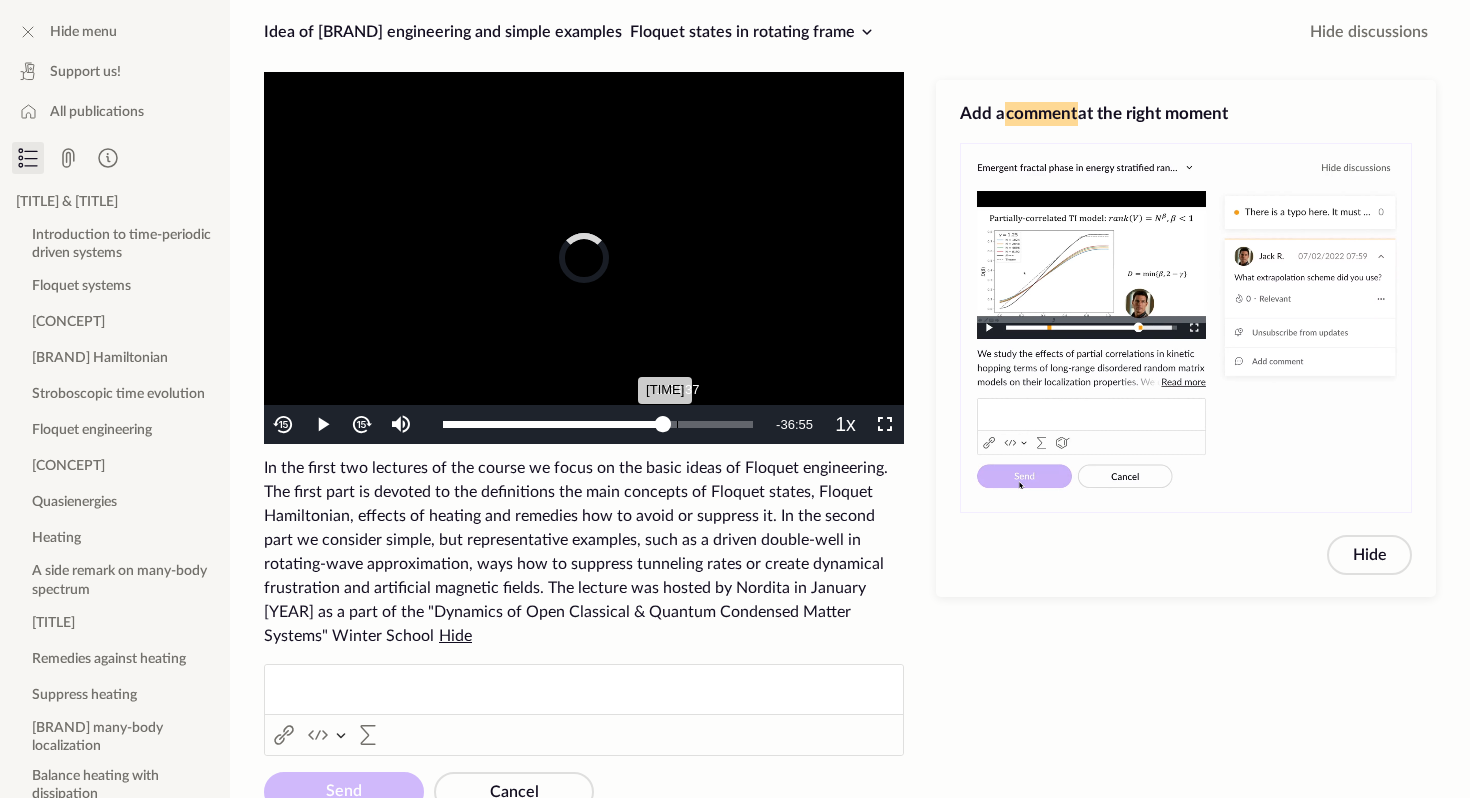 click on "Loaded :  70.94% 1:53:37 1:46:44" at bounding box center (598, 424) 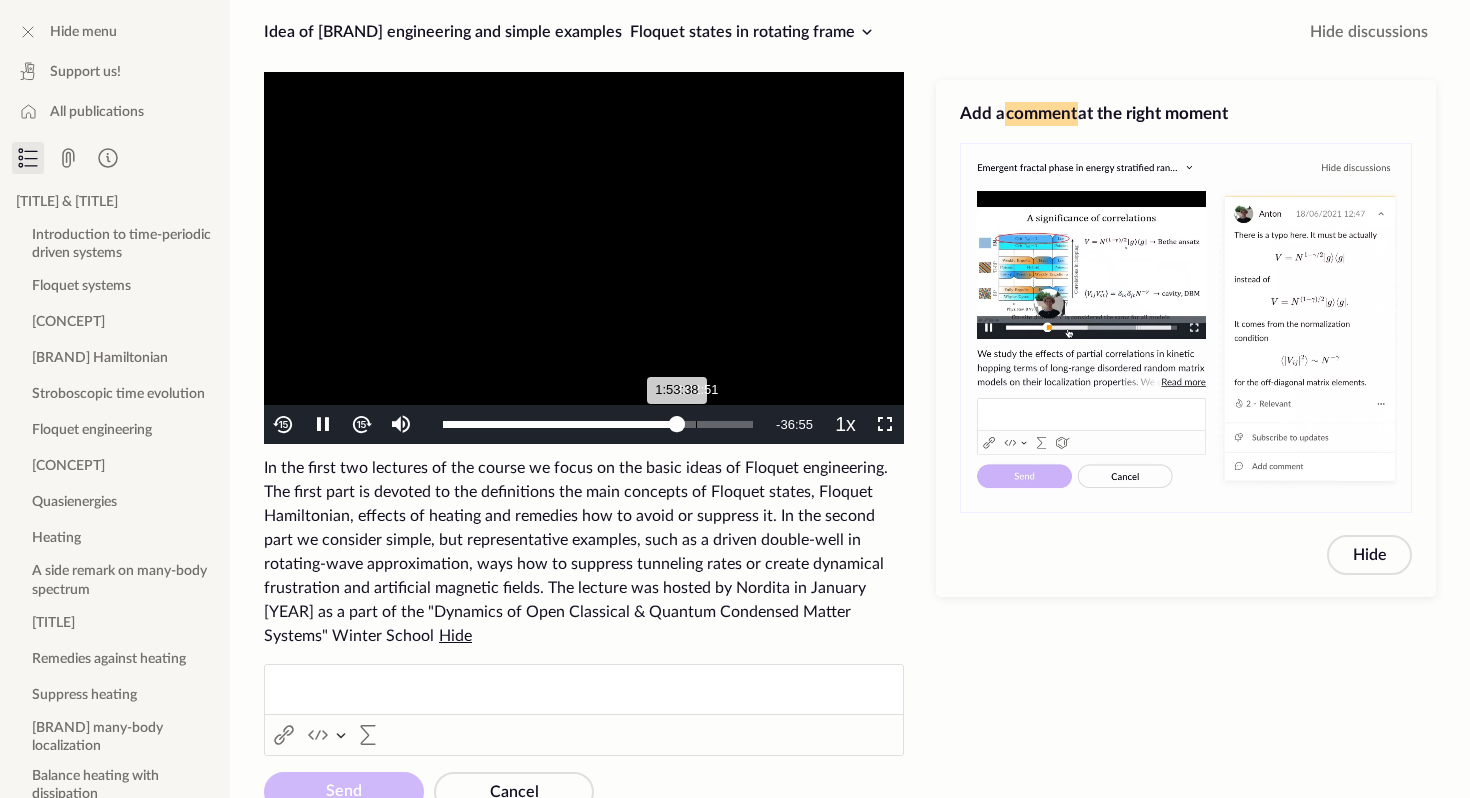 click on "2:02:51" at bounding box center [696, 424] 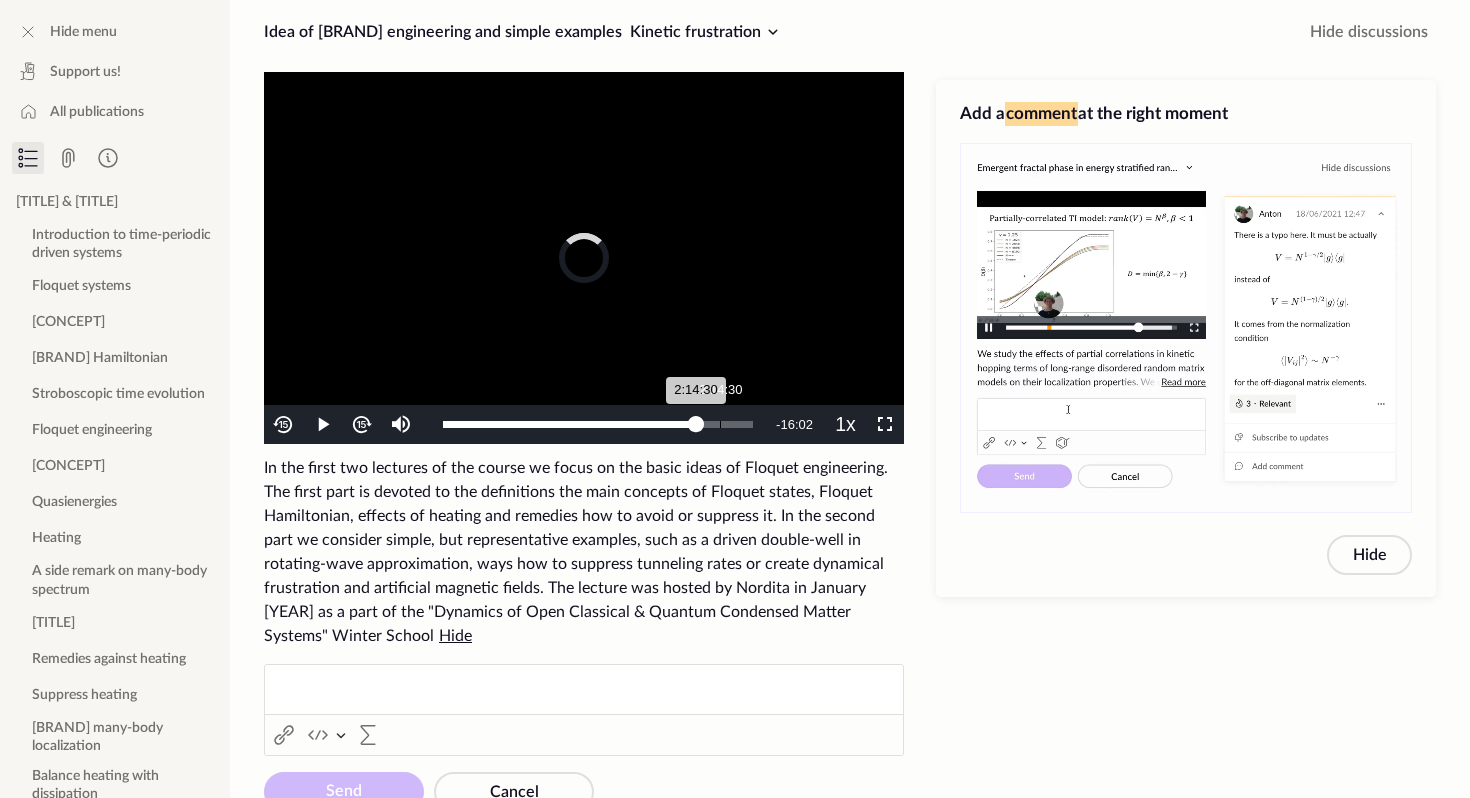 click on "Loaded : [PERCENTAGE] [TIME] [TIME]" at bounding box center [598, 424] 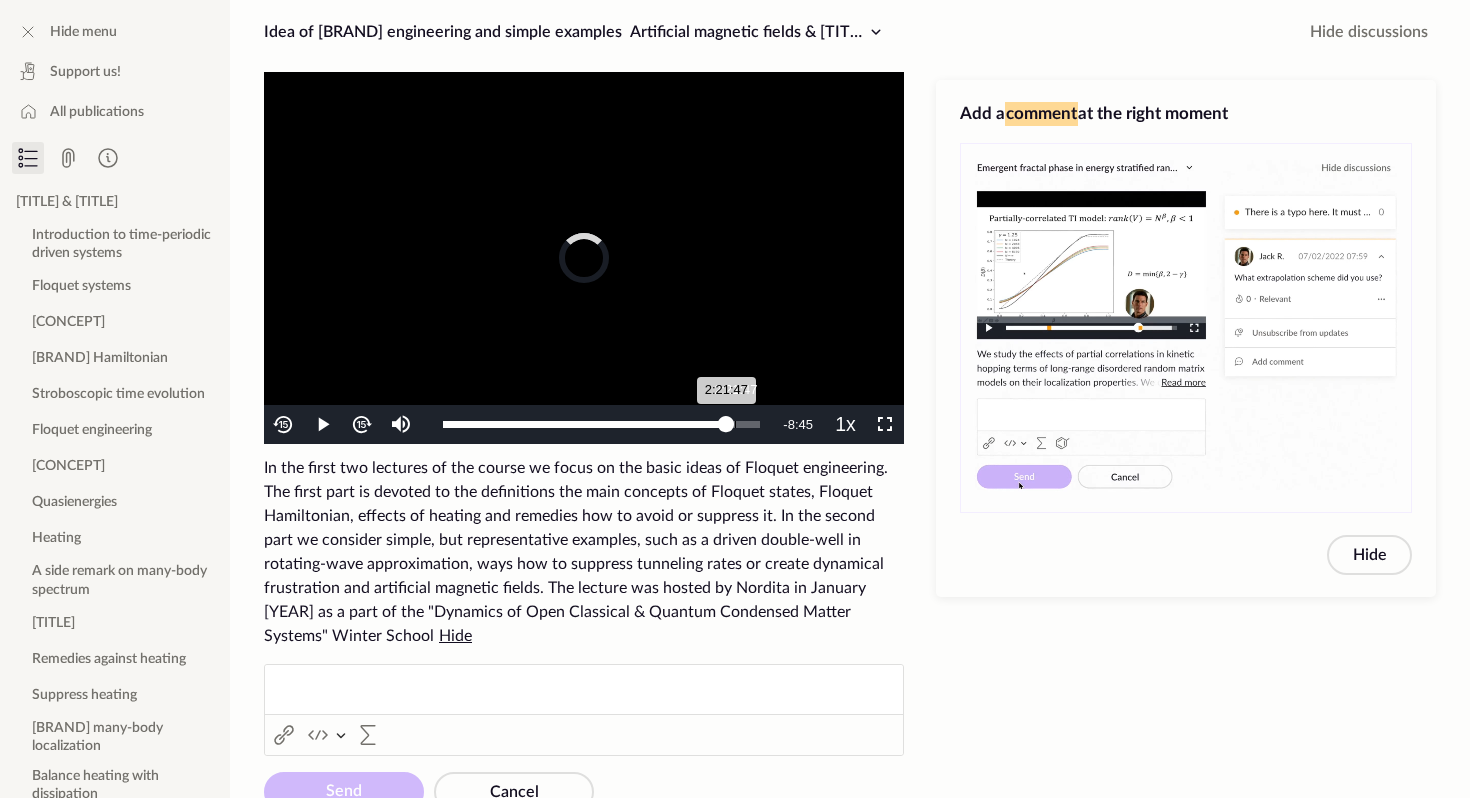 click on "Loaded :  89.39% [TIME] [TIME]" at bounding box center (601, 424) 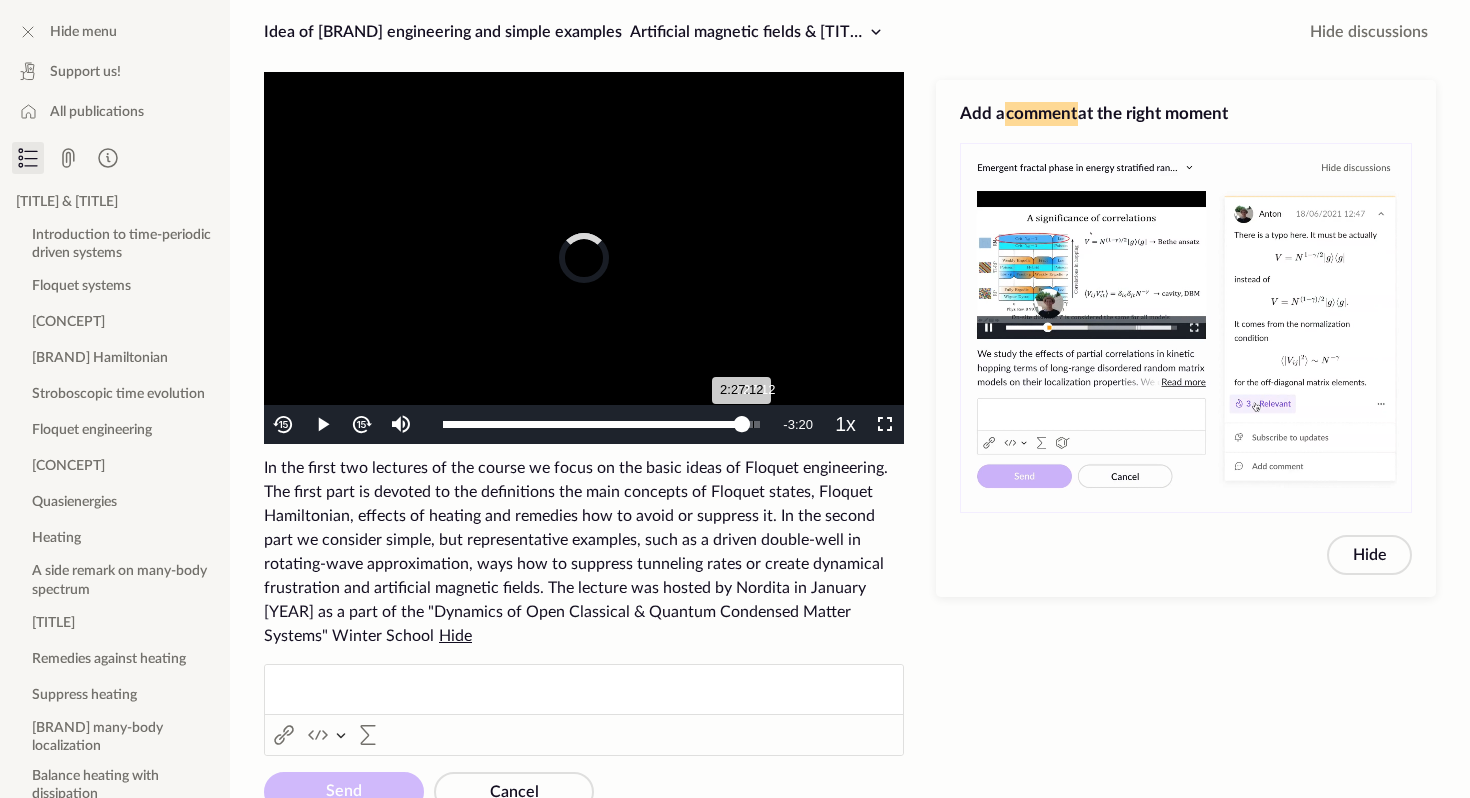click on "Loaded :  95.74% [TIME] [TIME]" at bounding box center (601, 424) 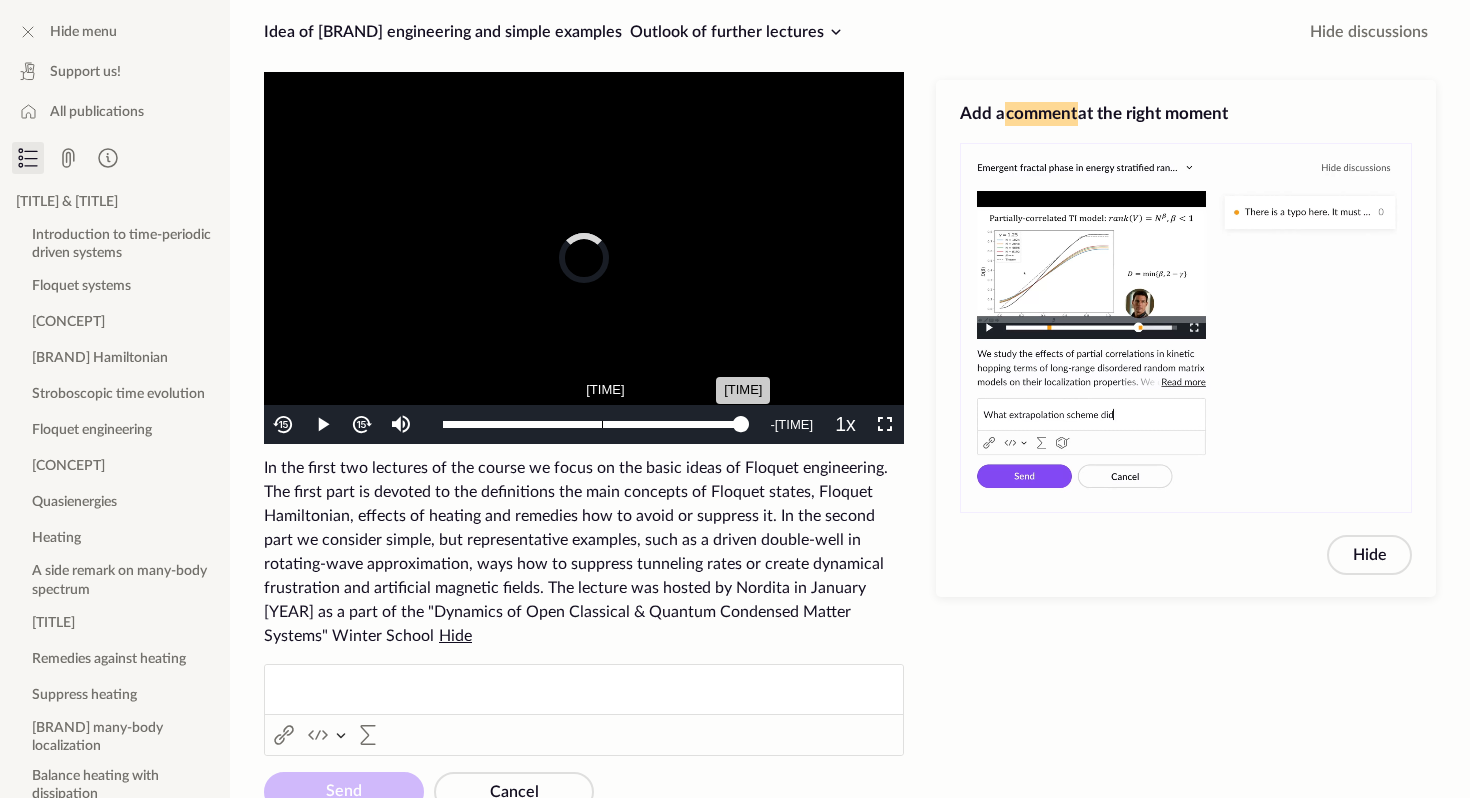 click on "Loaded :  100.00% 1:15:16 1:15:16" at bounding box center [595, 424] 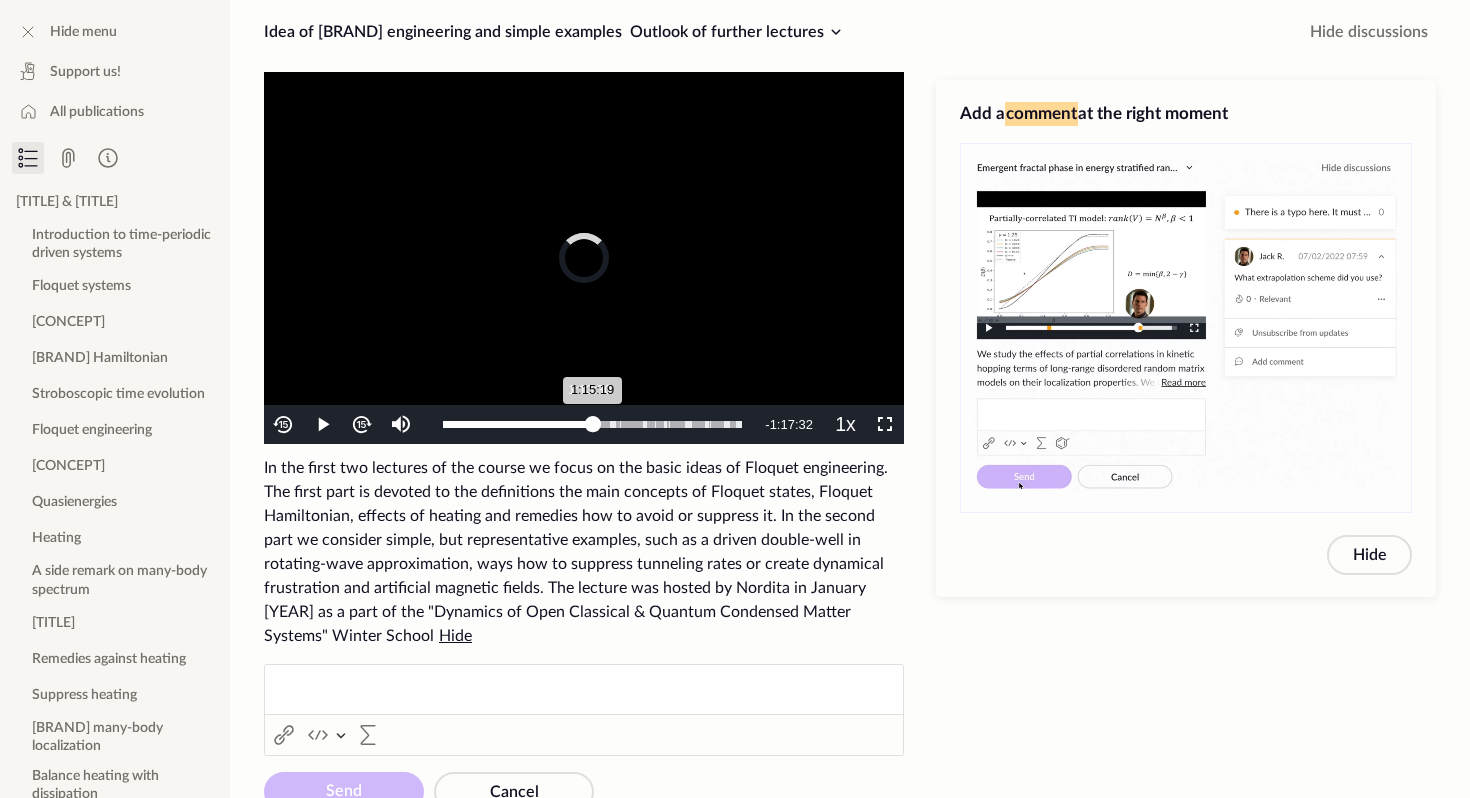 click on "1:15:19" at bounding box center [518, 424] 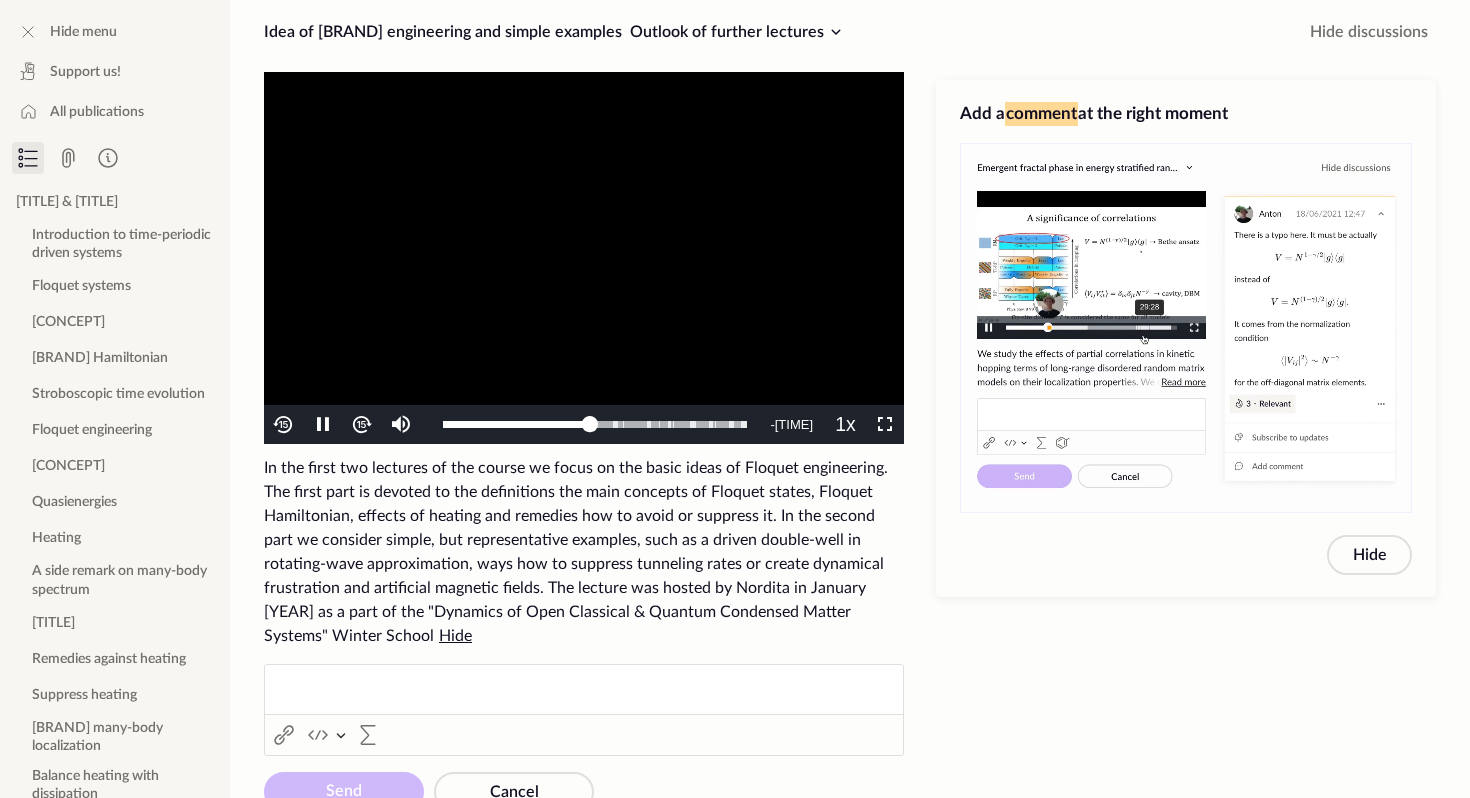 click on "To view this video please enable JavaScript, and consider upgrading to a web browser that supports HTML5 video" at bounding box center (584, 258) 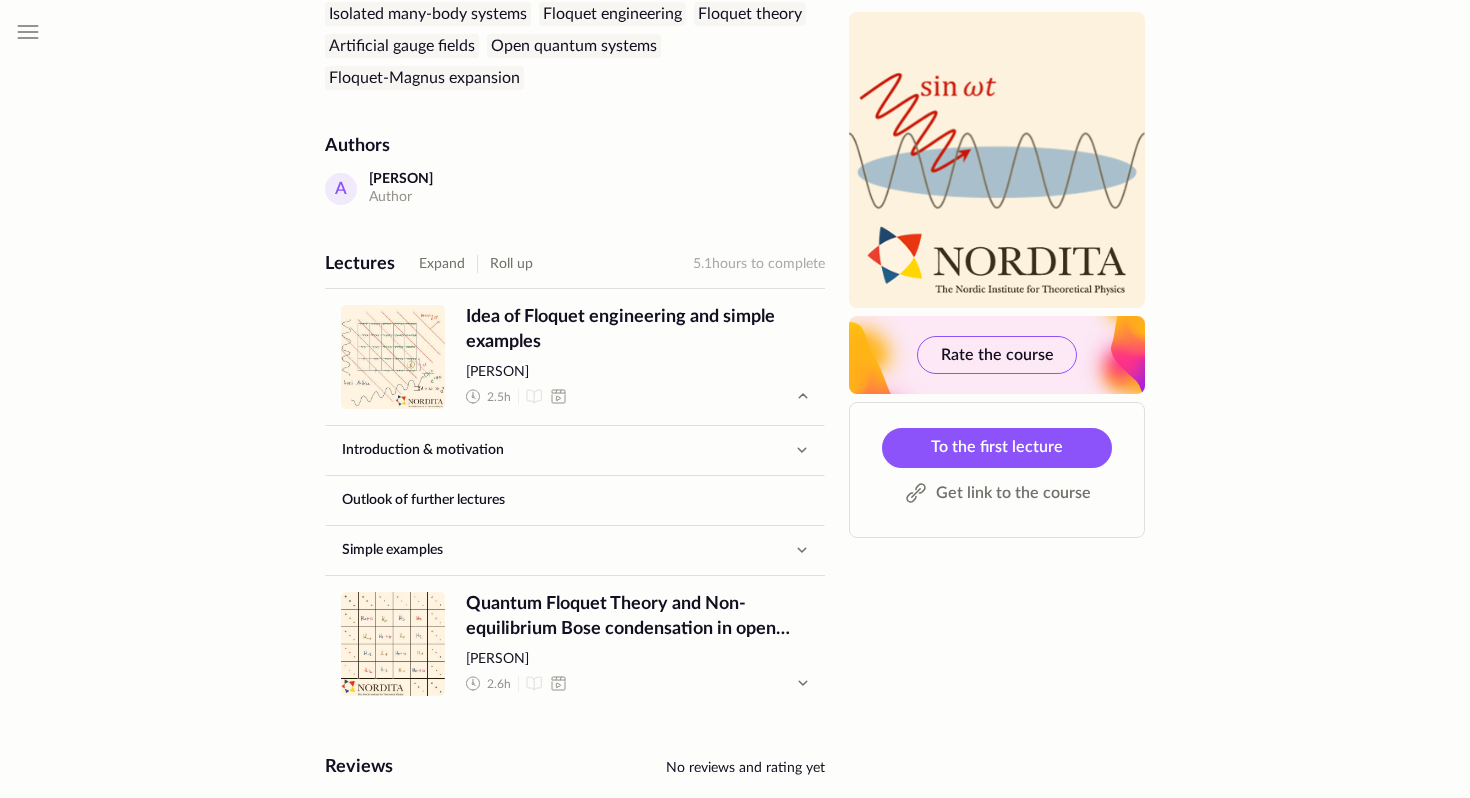 scroll, scrollTop: 891, scrollLeft: 0, axis: vertical 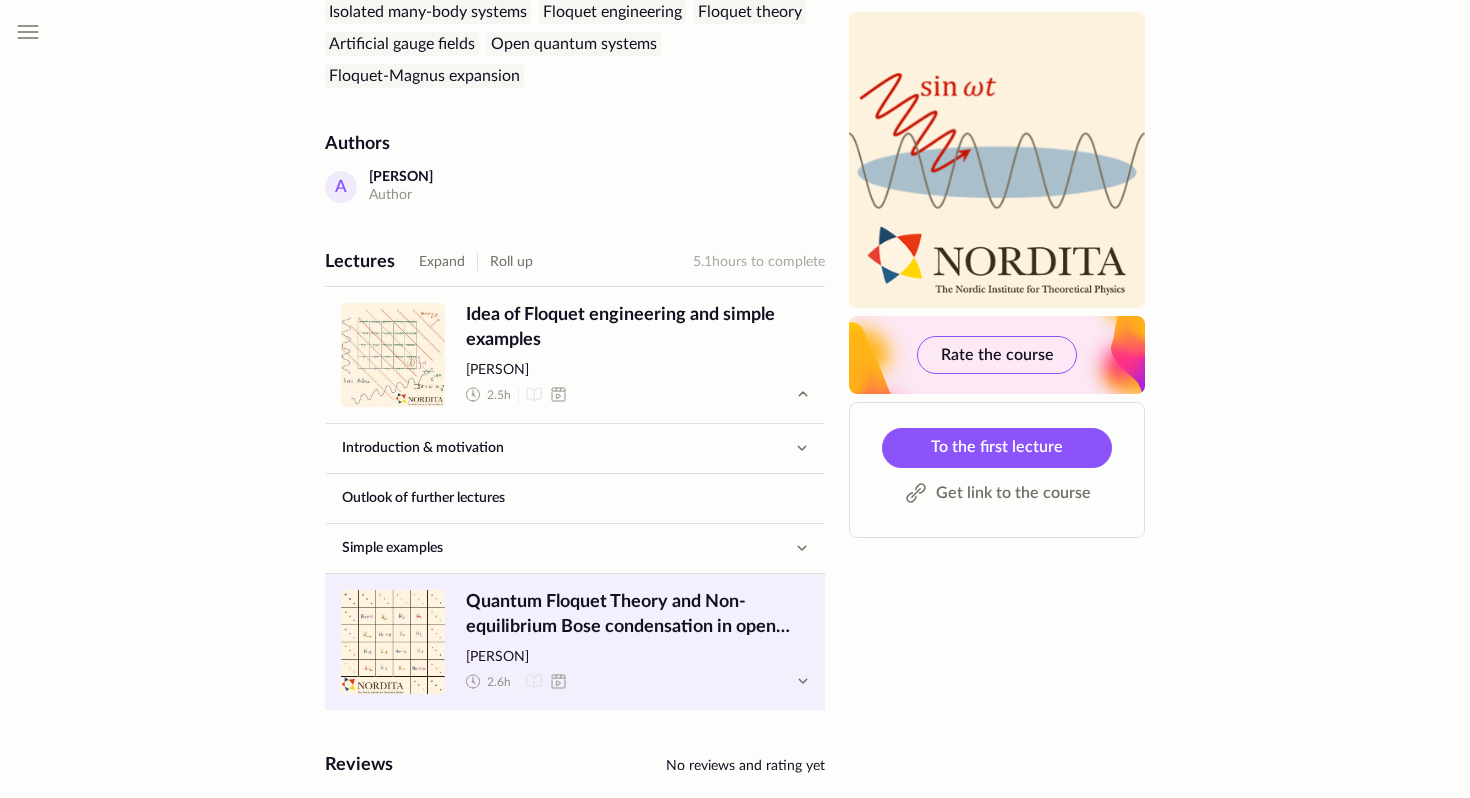 click on "[PERSON]" at bounding box center (637, 658) 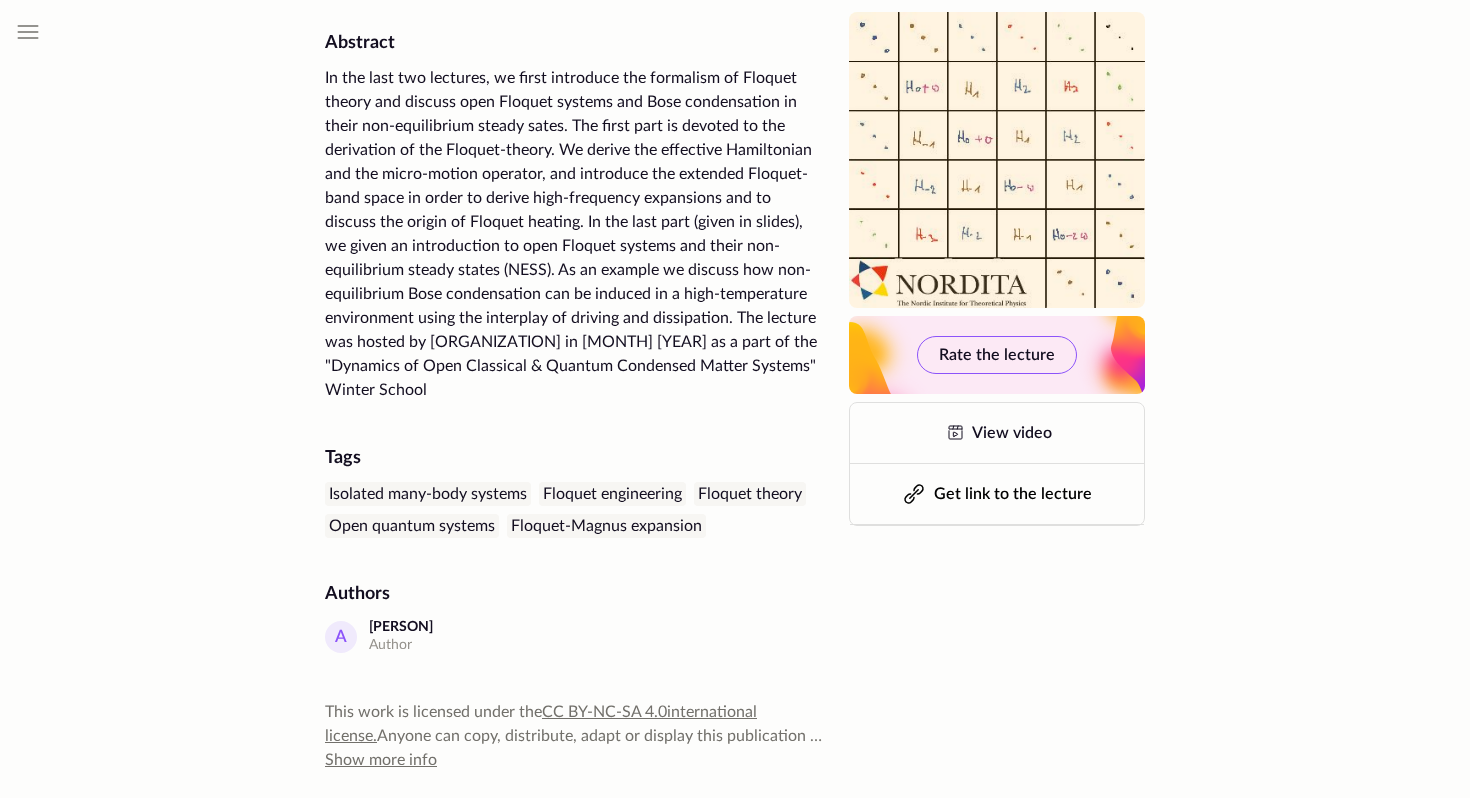 scroll, scrollTop: 292, scrollLeft: 0, axis: vertical 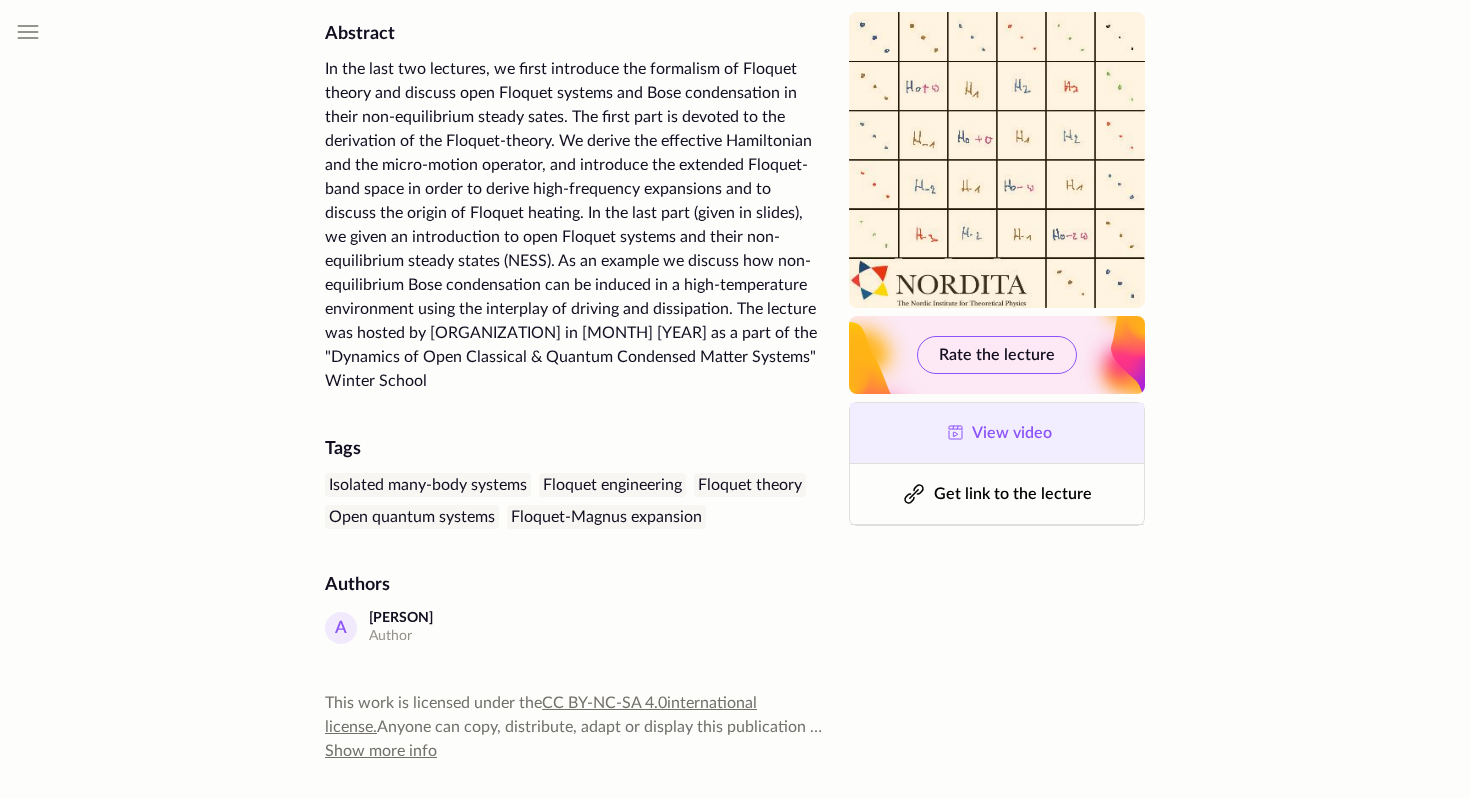 click on "View video" 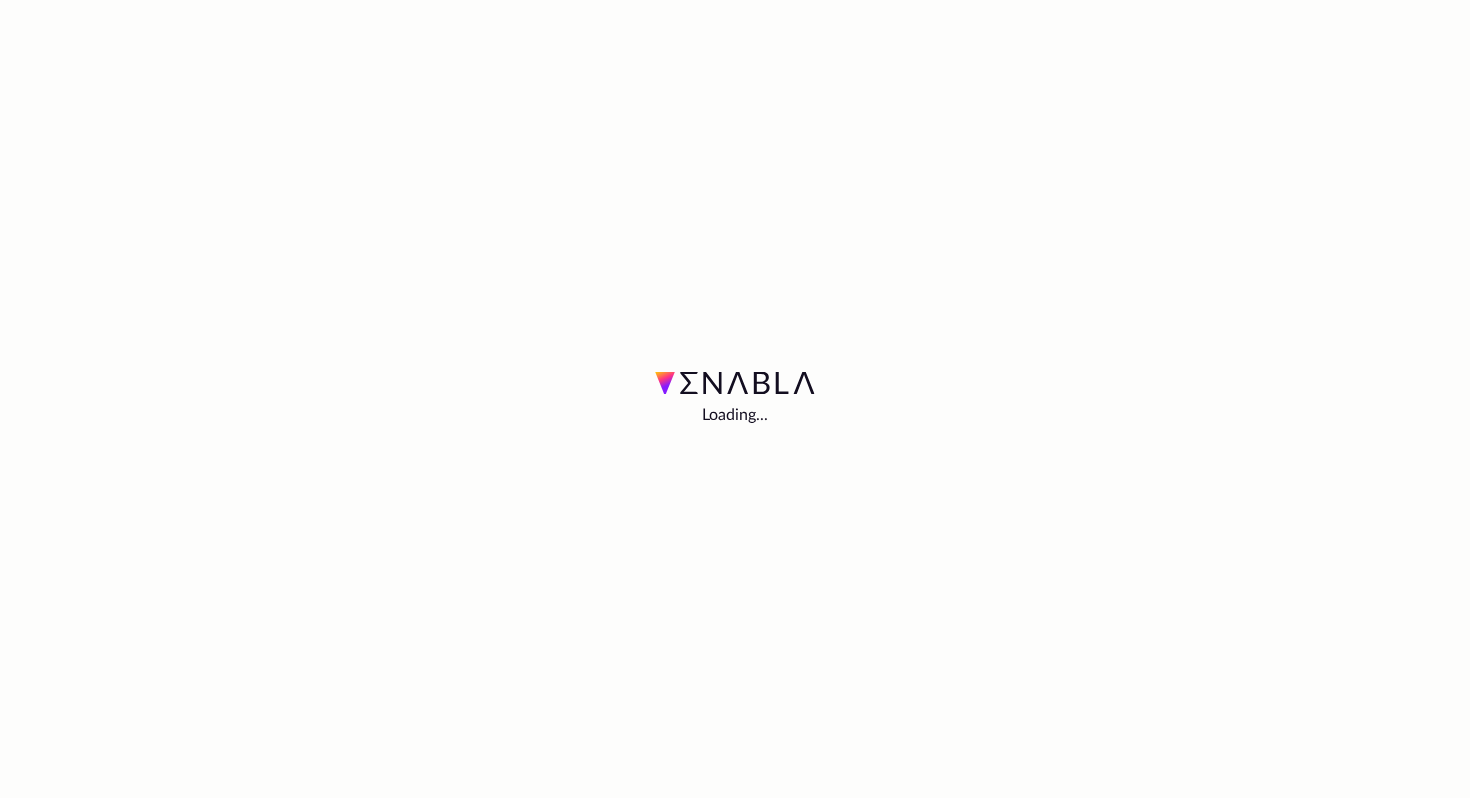 scroll, scrollTop: 0, scrollLeft: 0, axis: both 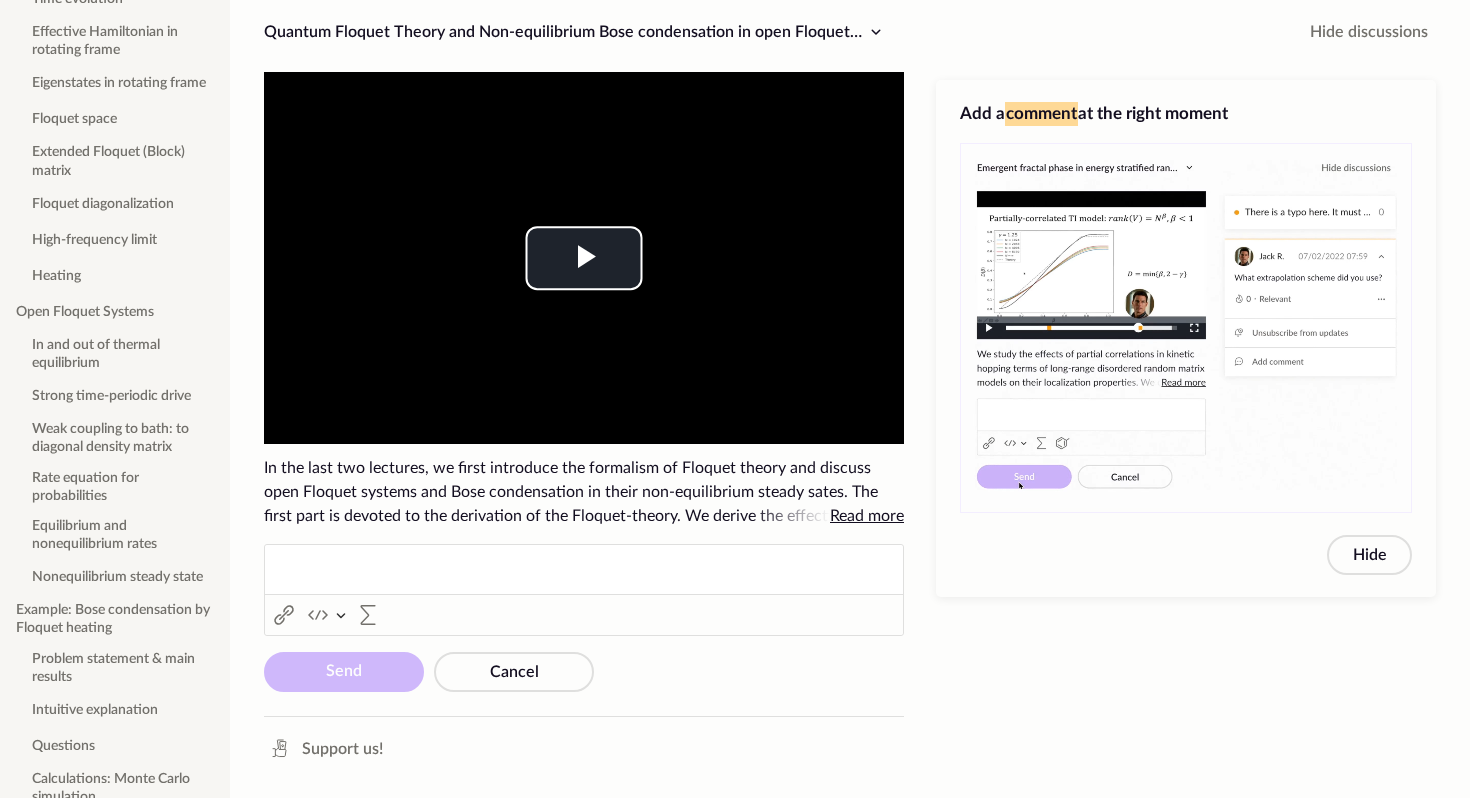 click on "Read more" 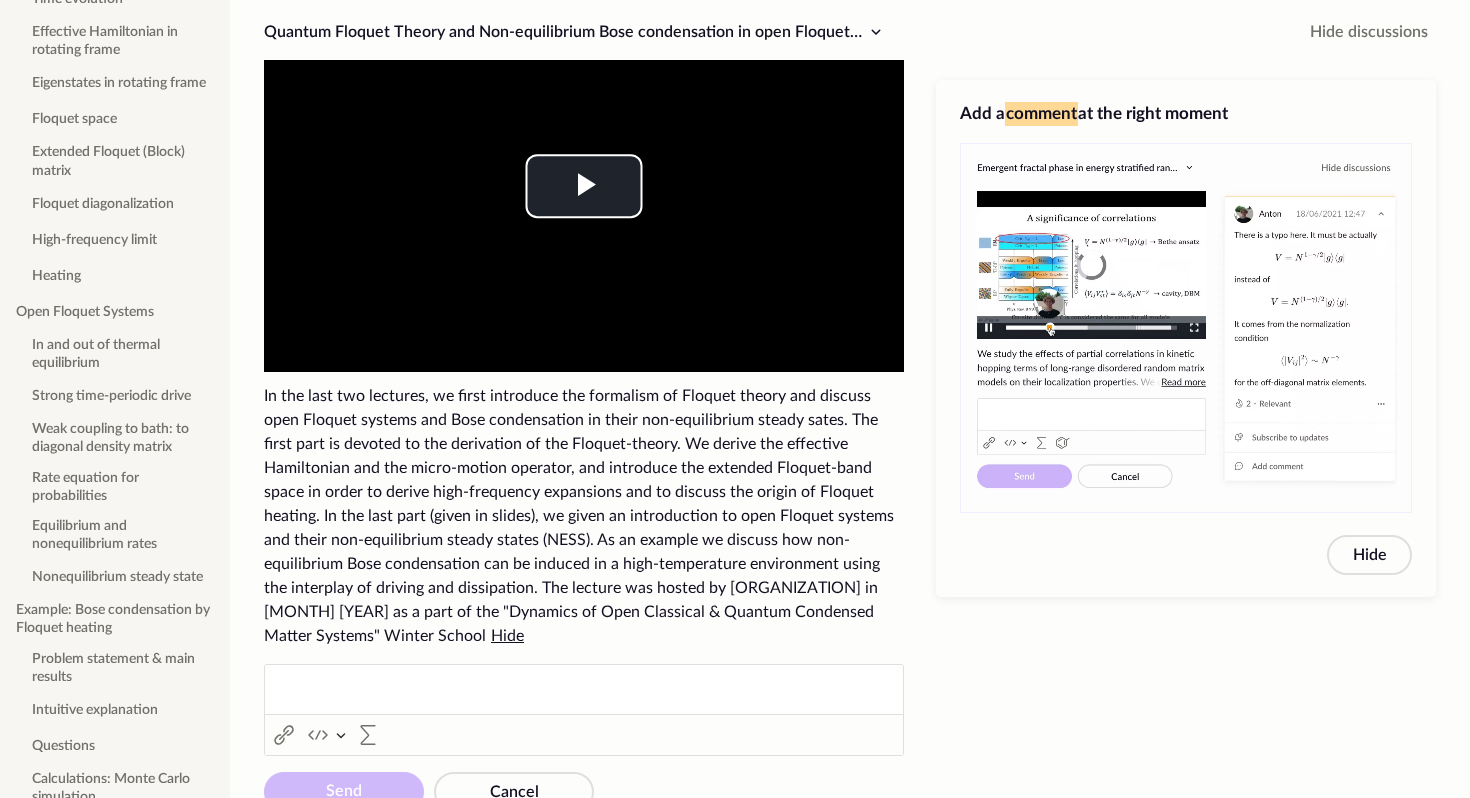 scroll, scrollTop: 0, scrollLeft: 0, axis: both 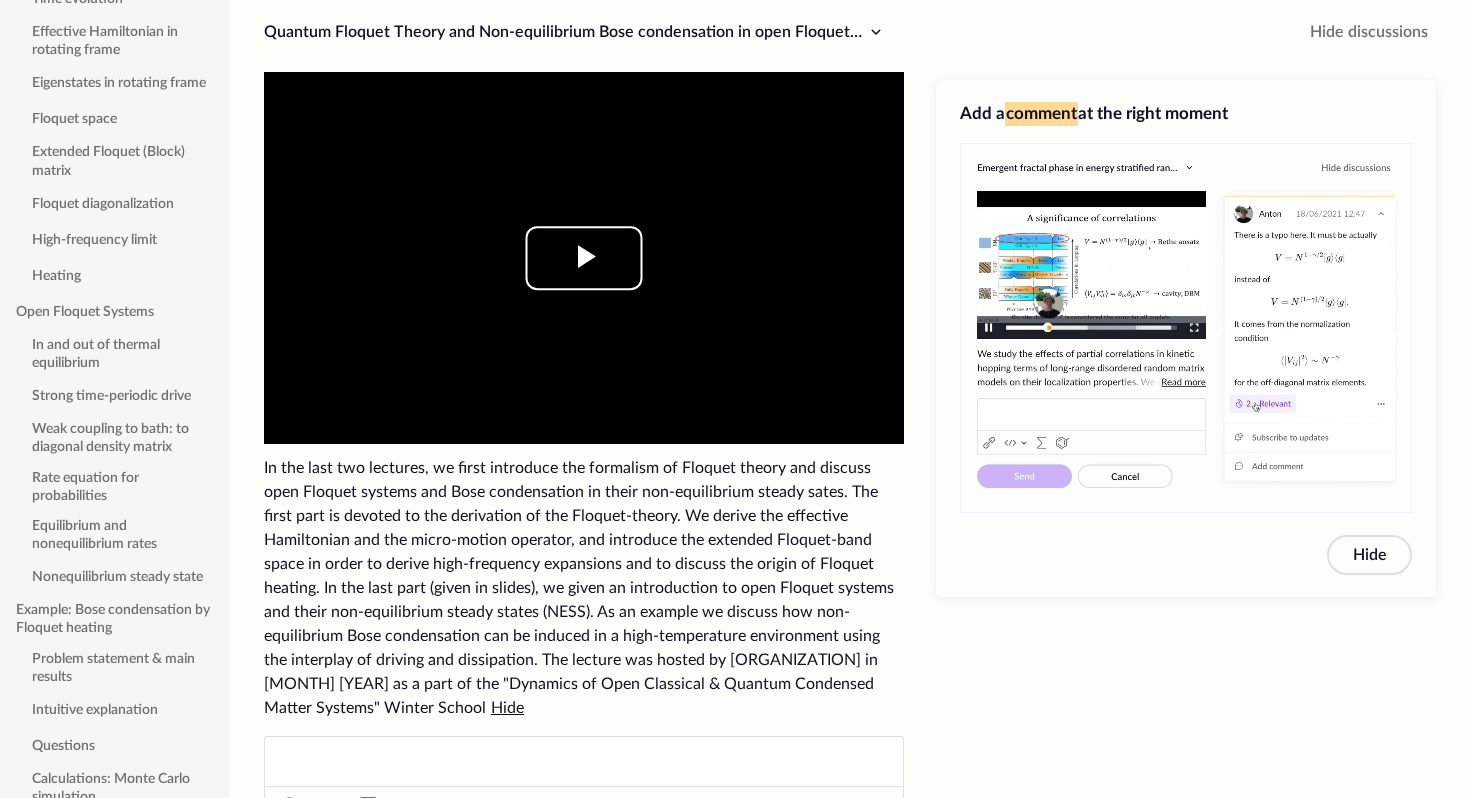 click at bounding box center (584, 258) 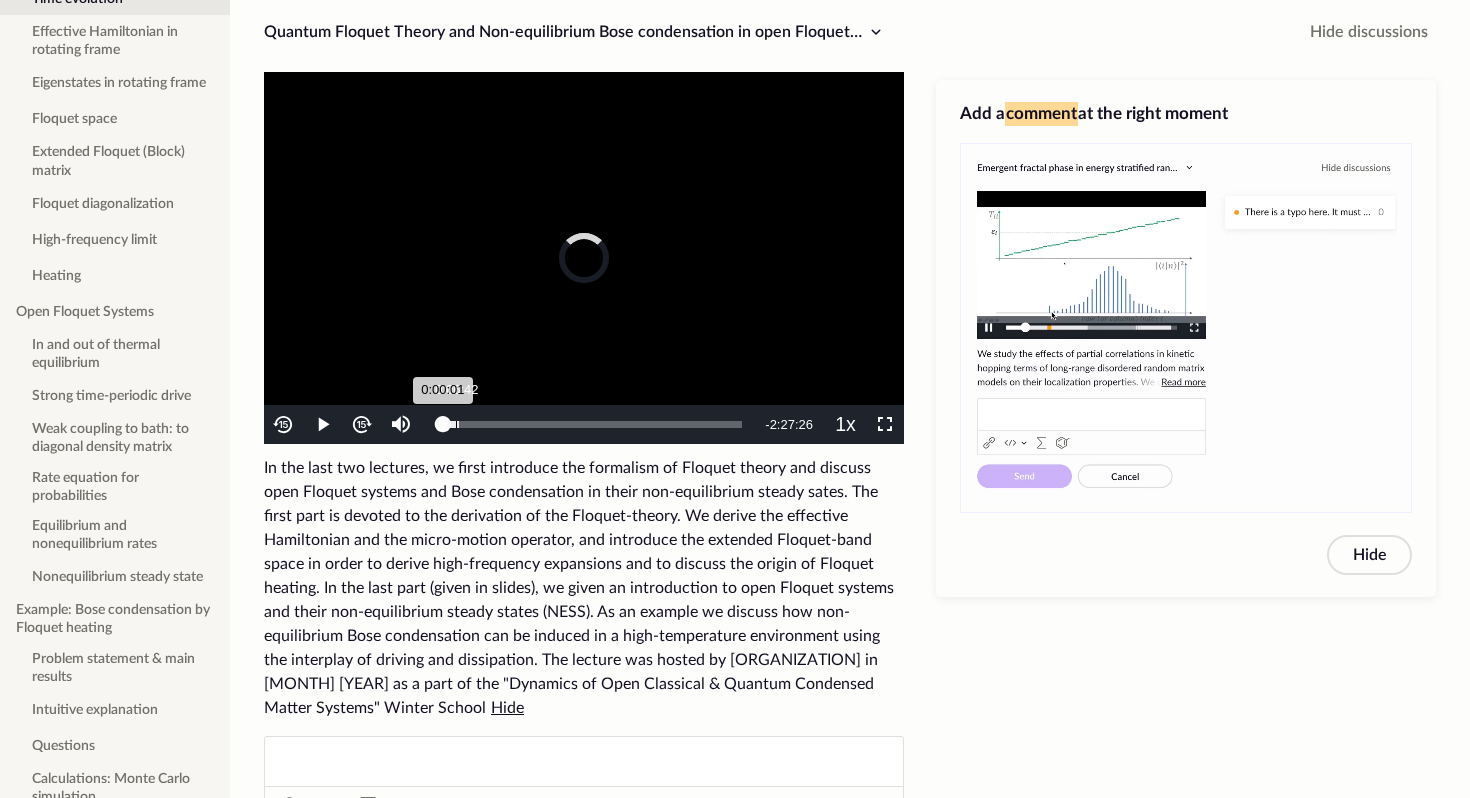 click on "0:06:42" at bounding box center [456, 424] 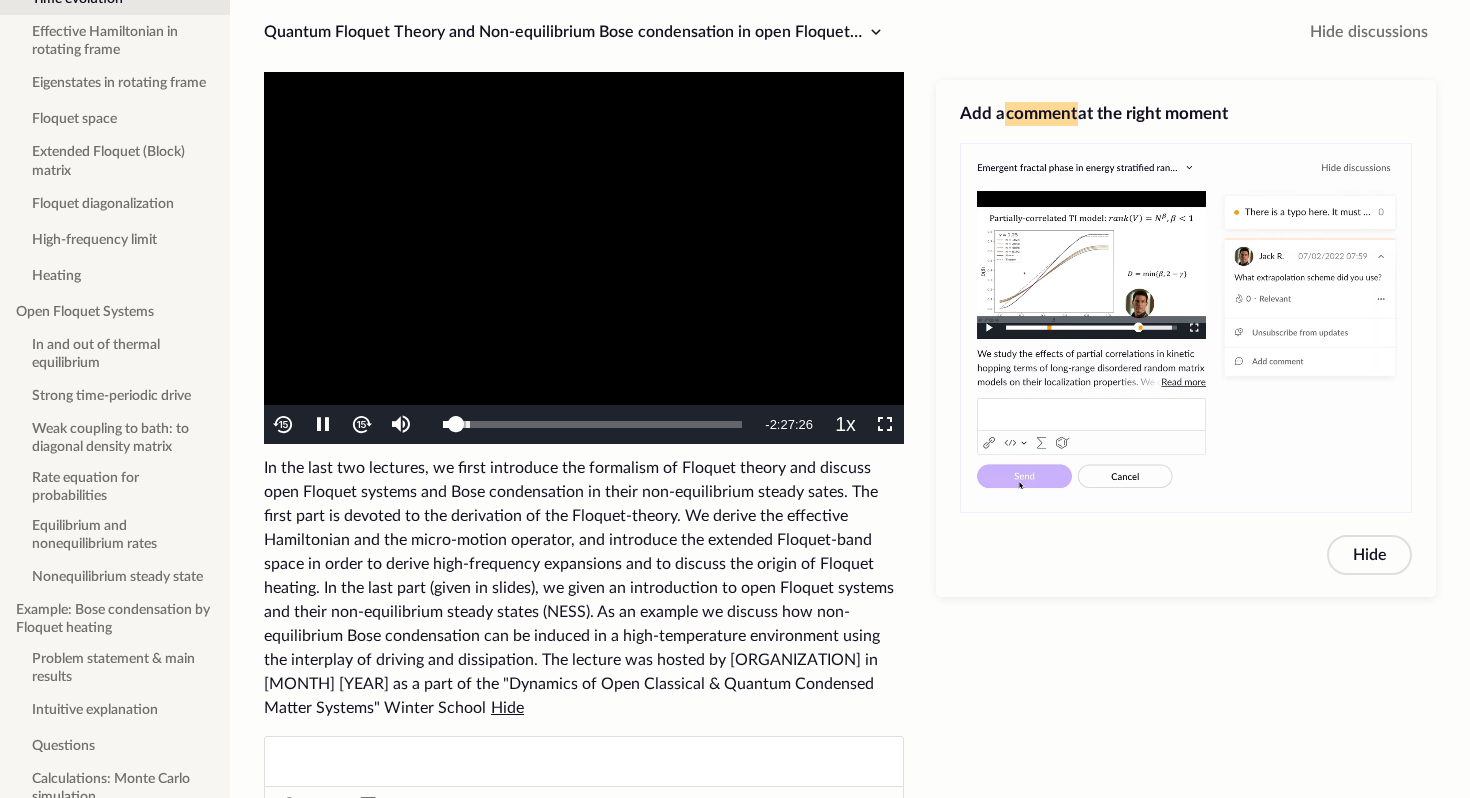 click on "To view this video please enable JavaScript, and consider upgrading to a web browser that supports HTML5 video" at bounding box center [584, 258] 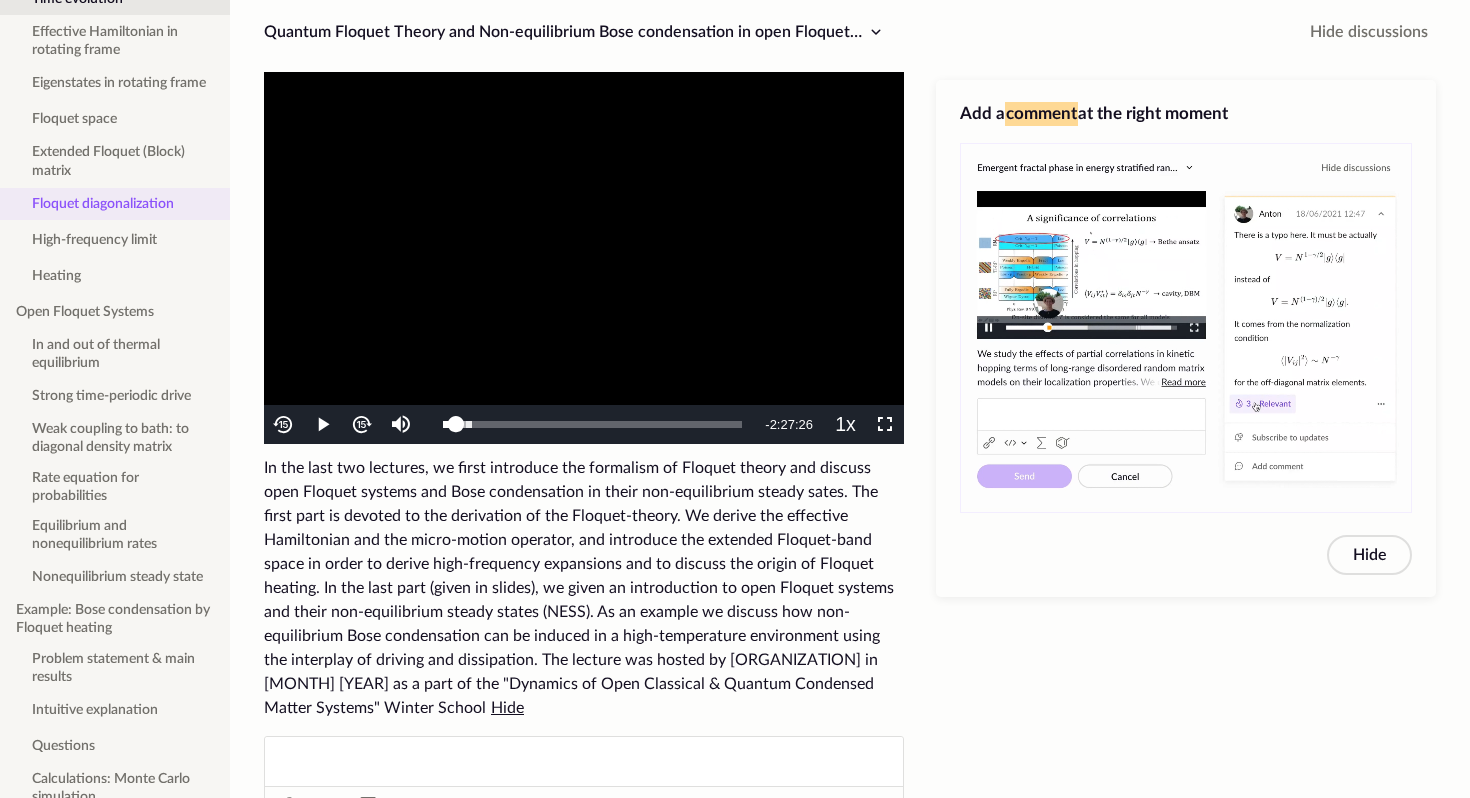 scroll, scrollTop: 0, scrollLeft: 0, axis: both 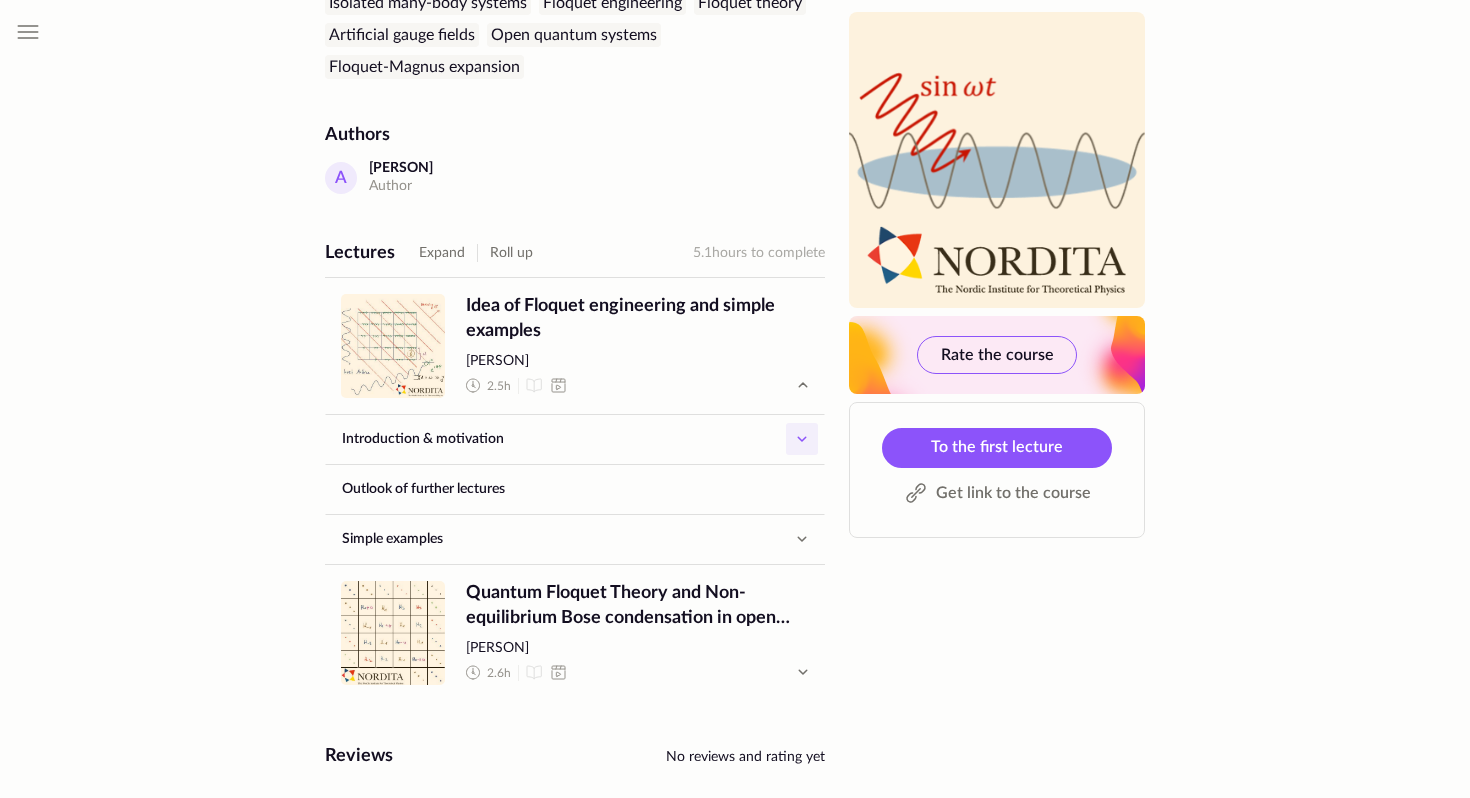 click 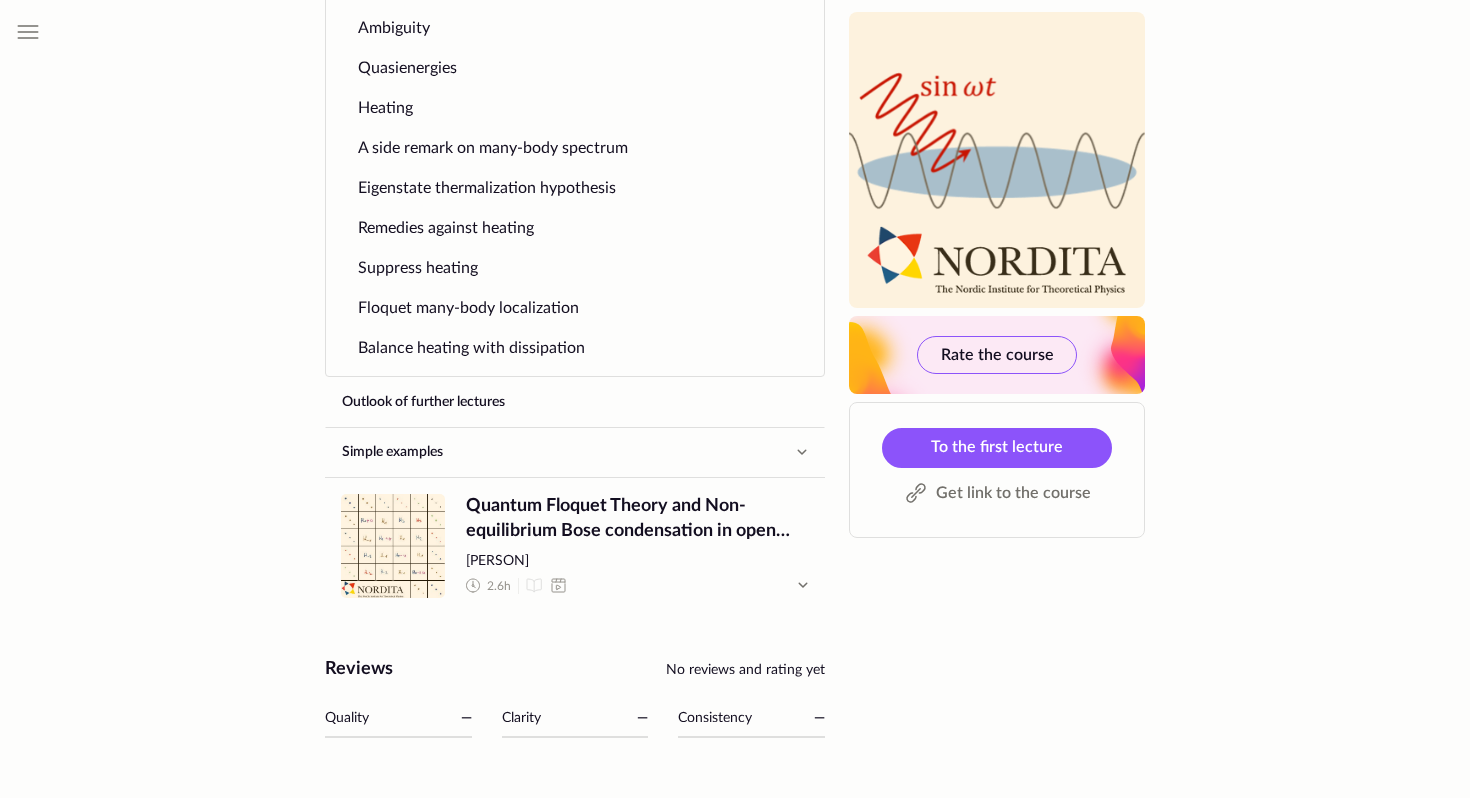 scroll, scrollTop: 1587, scrollLeft: 0, axis: vertical 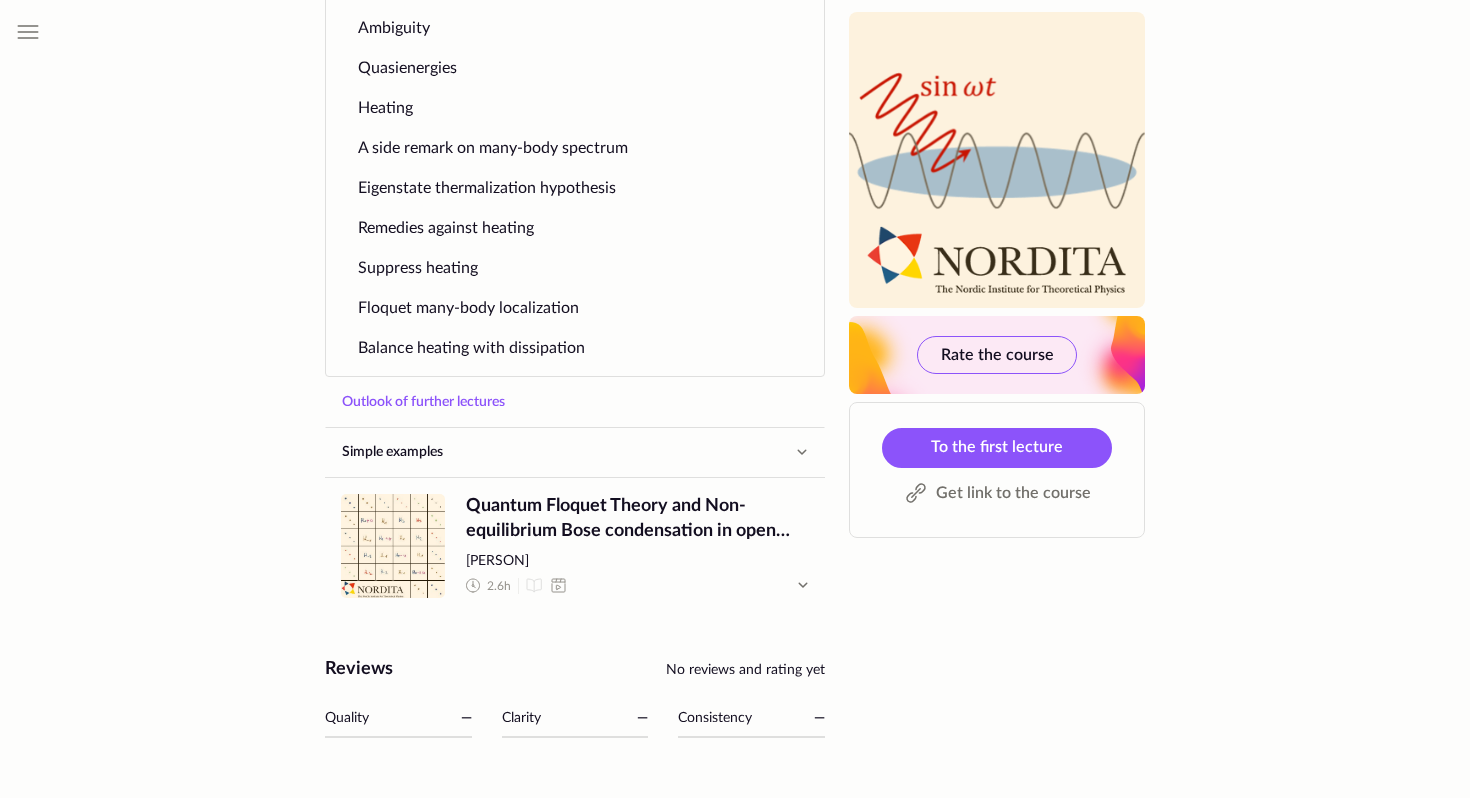 click on "Outlook of further lectures" at bounding box center [575, 402] 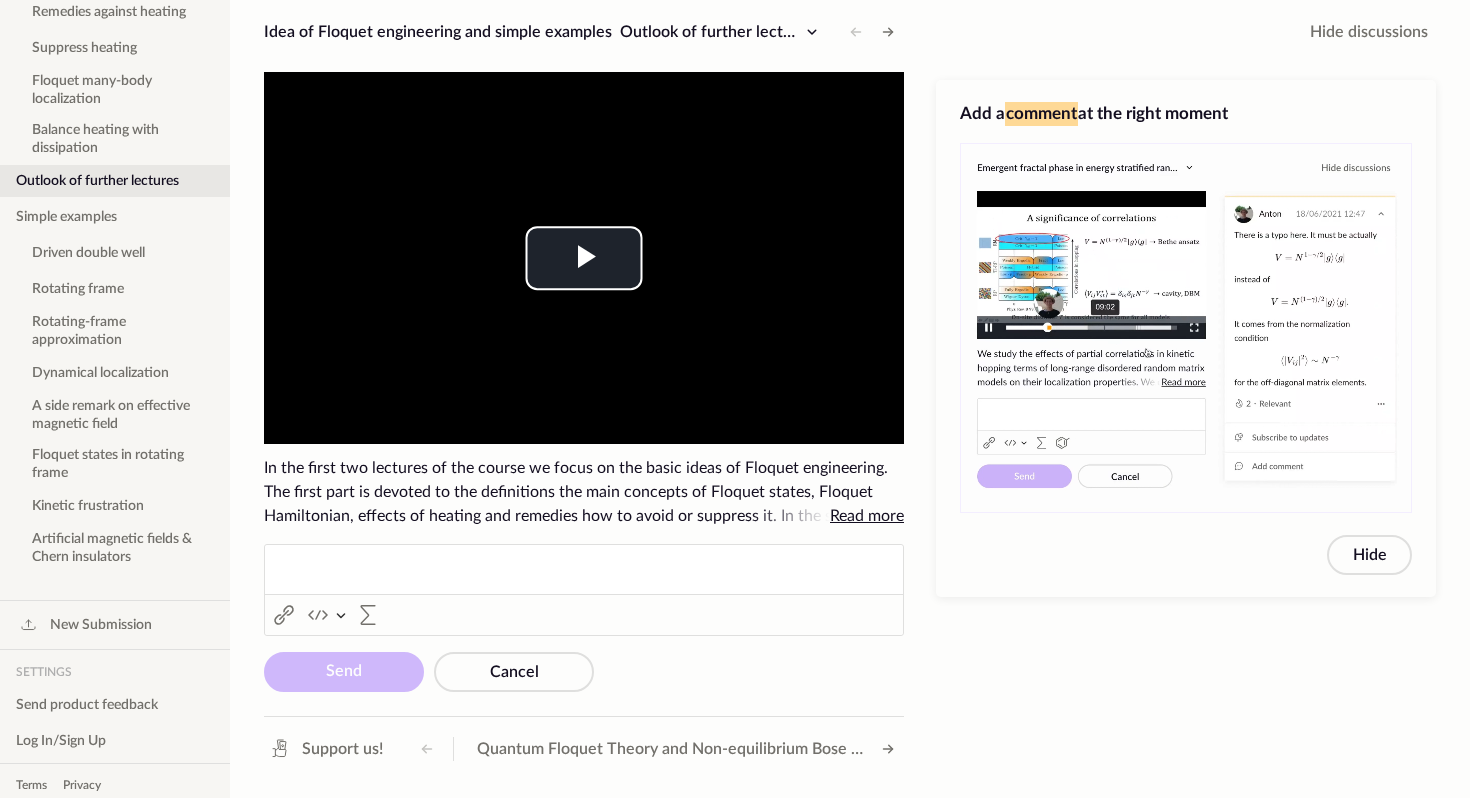 scroll, scrollTop: 668, scrollLeft: 0, axis: vertical 